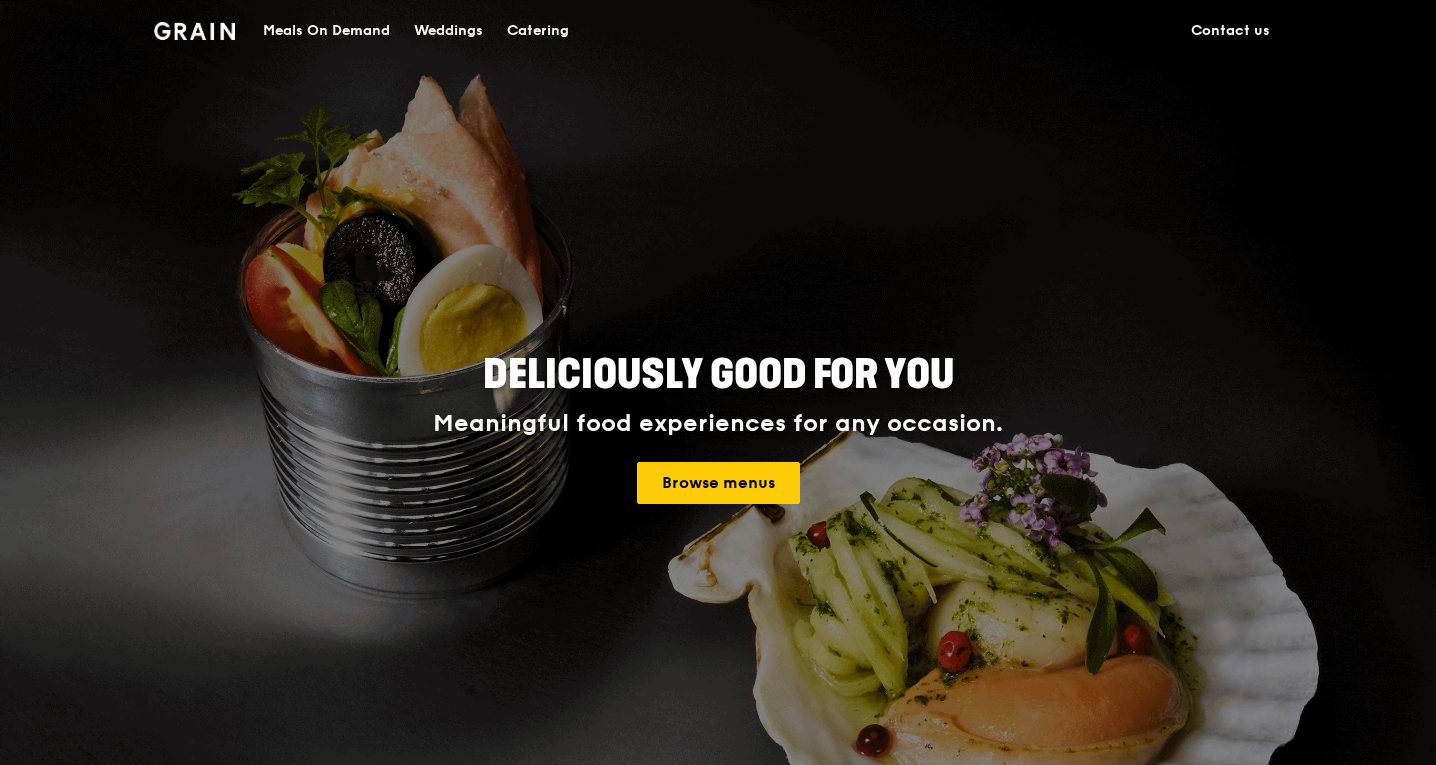 scroll, scrollTop: 0, scrollLeft: 0, axis: both 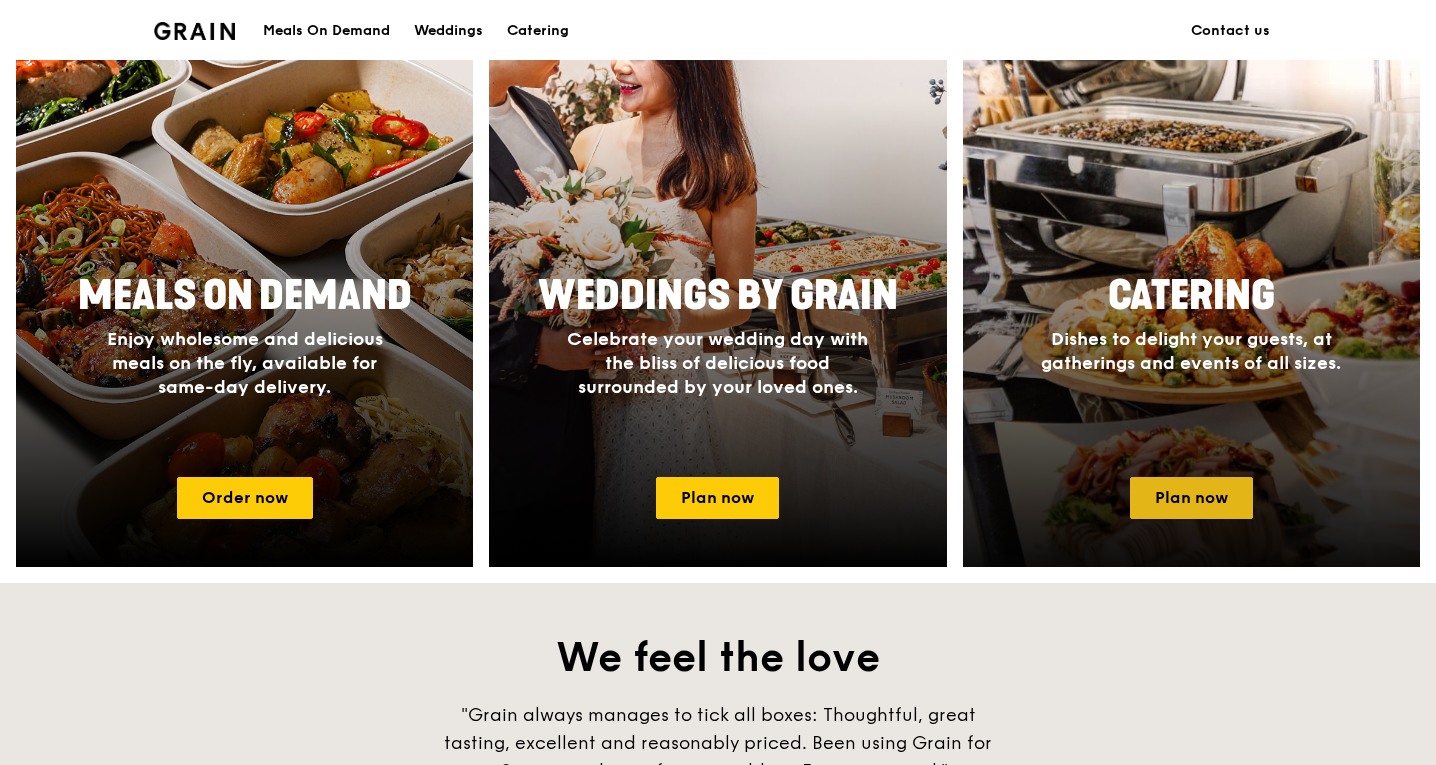 click on "Plan now" at bounding box center (1191, 498) 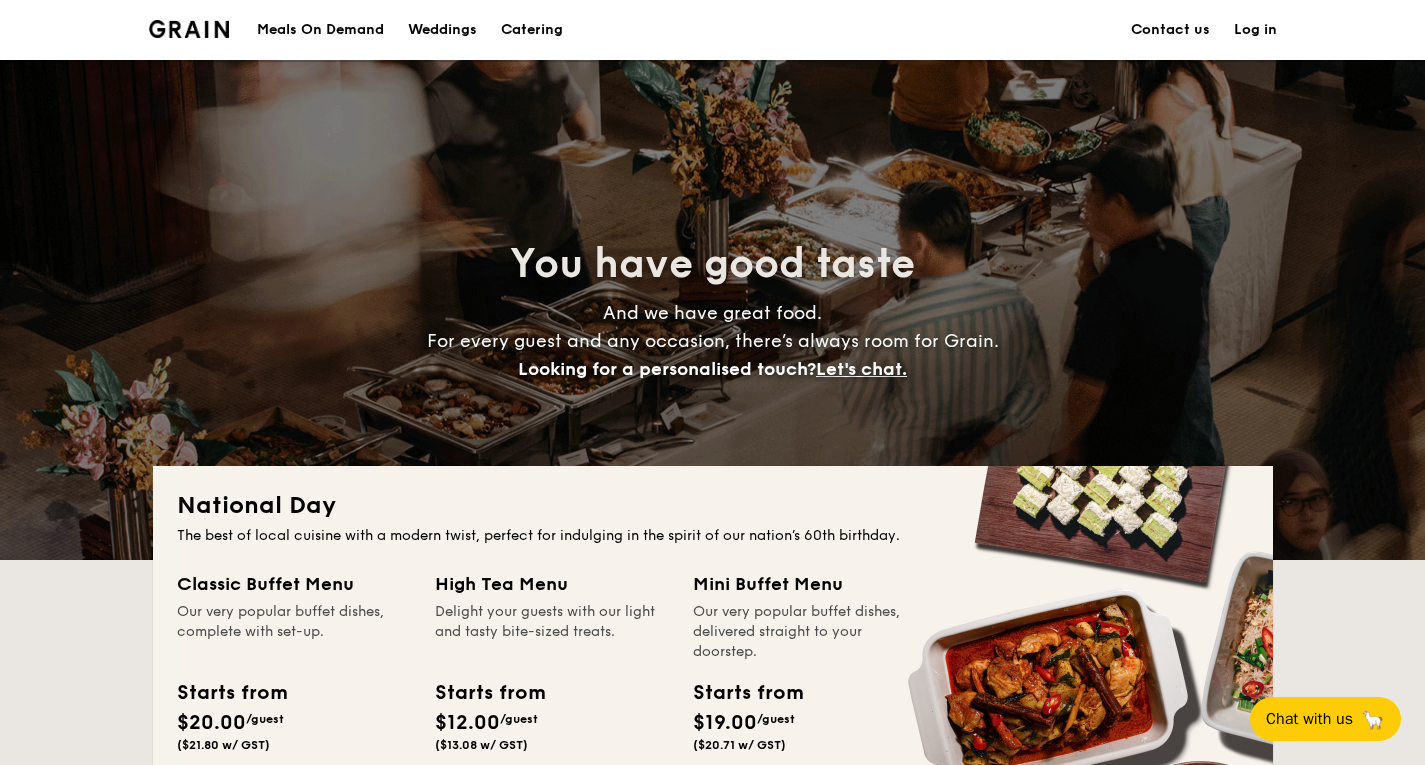 scroll, scrollTop: 0, scrollLeft: 0, axis: both 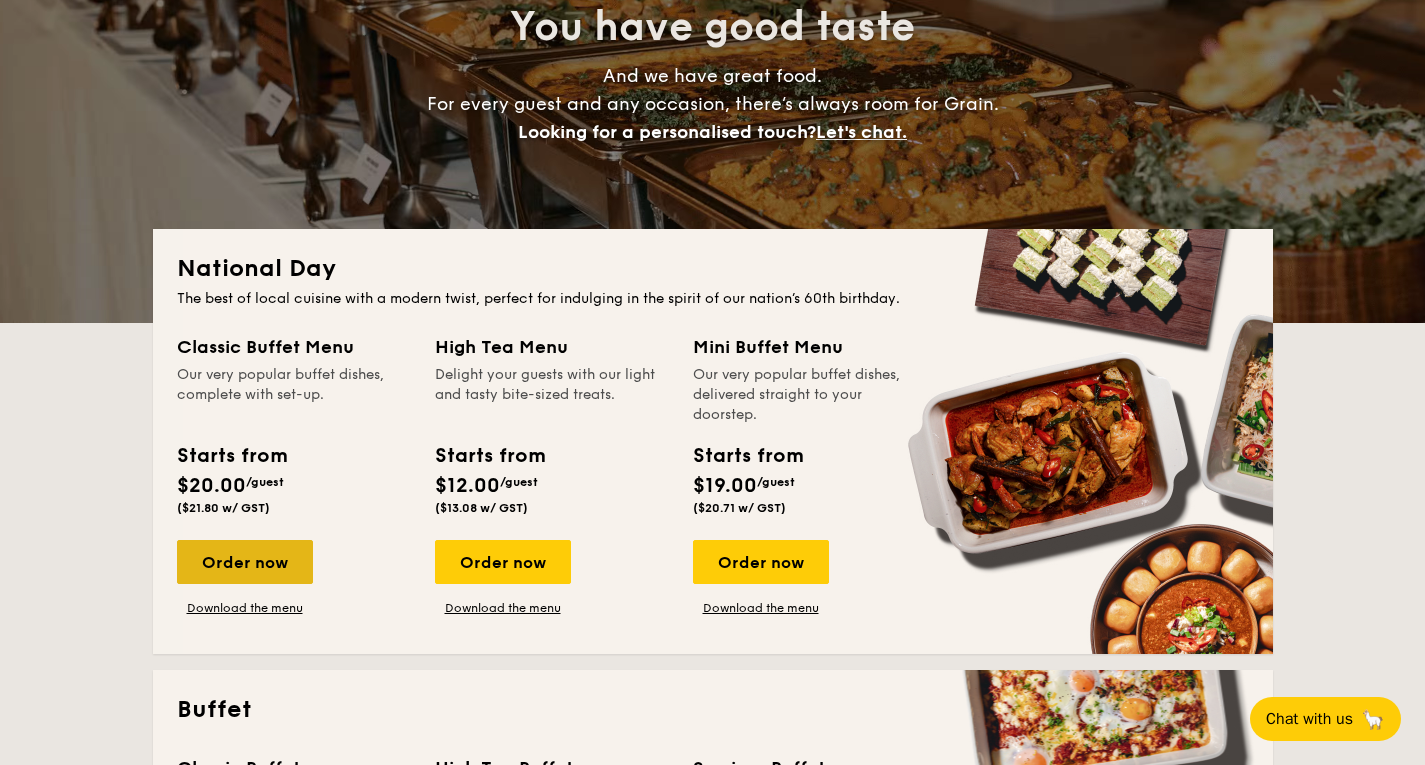 click on "Order now" at bounding box center [245, 562] 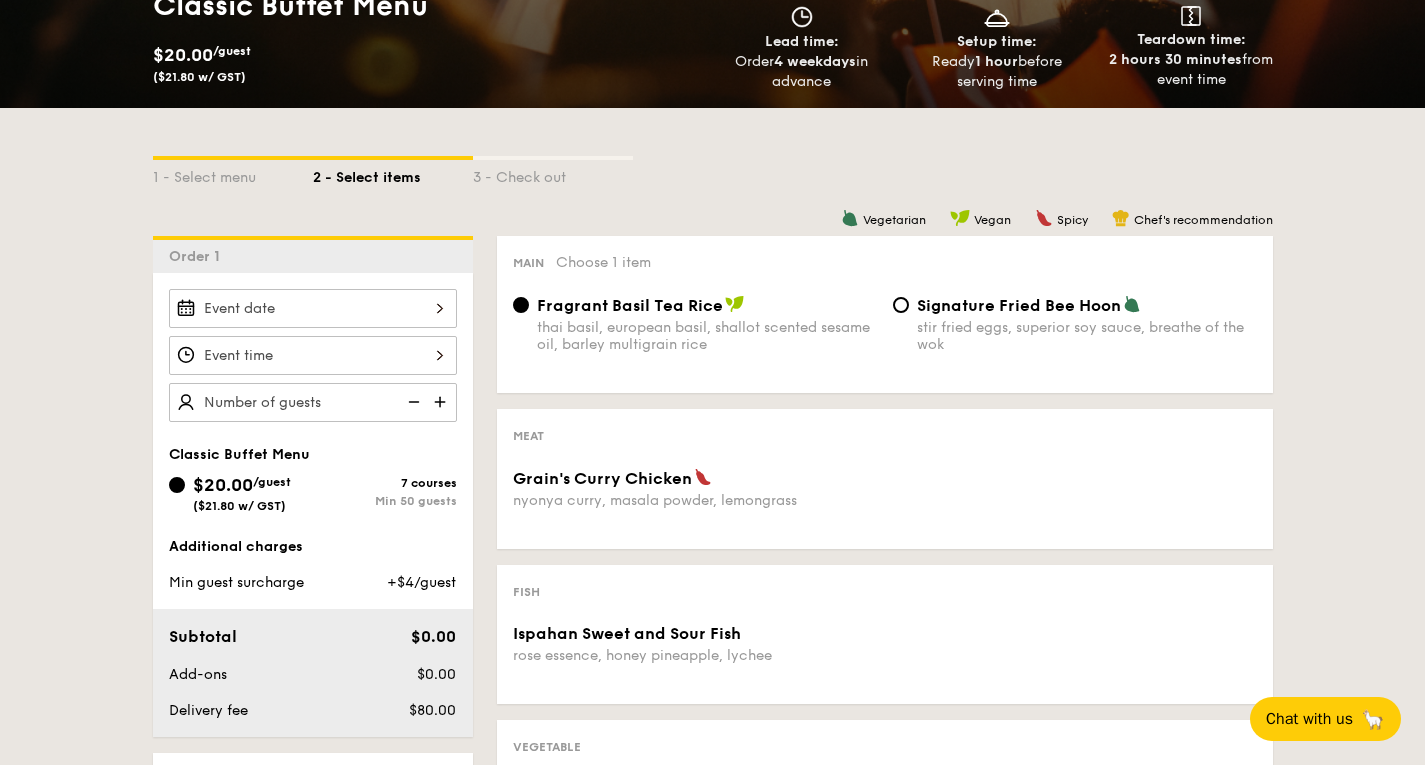 scroll, scrollTop: 329, scrollLeft: 0, axis: vertical 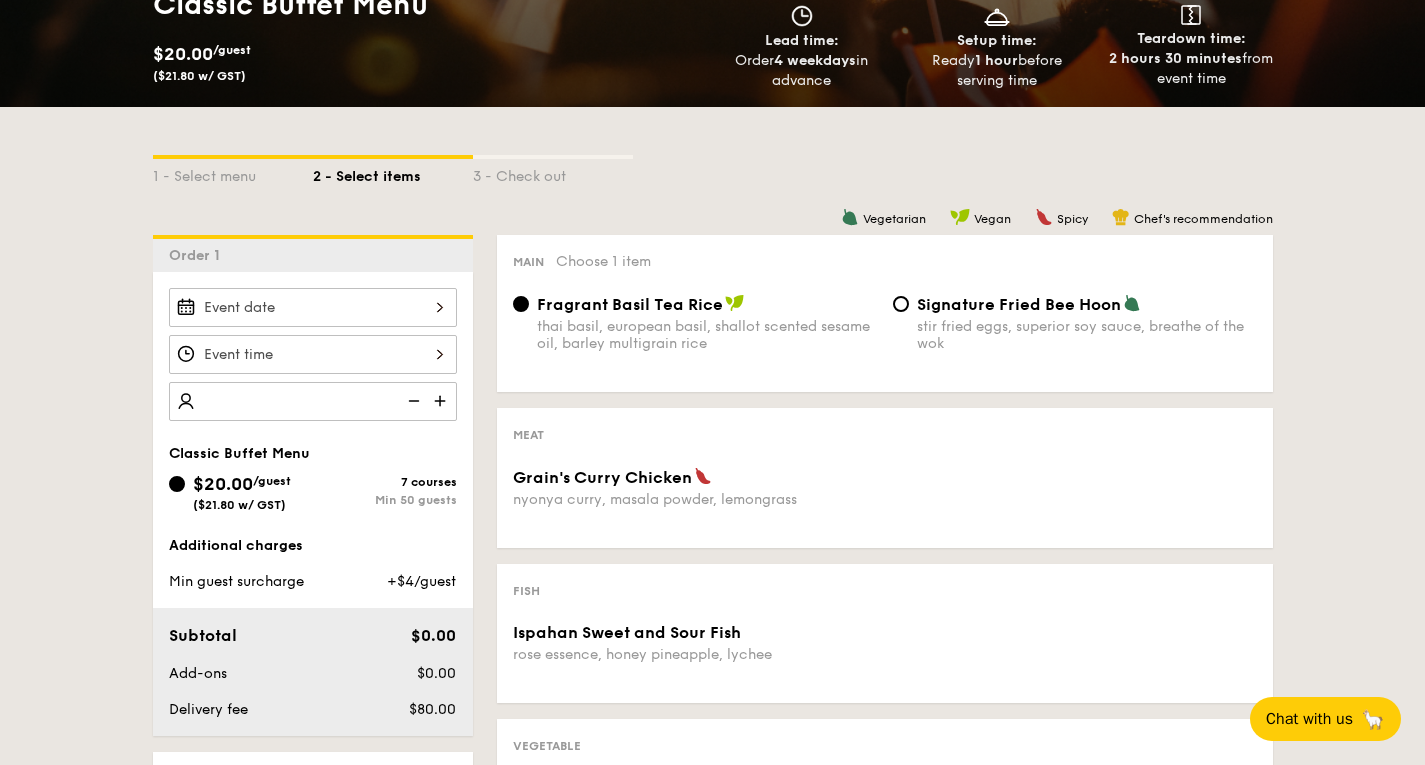click at bounding box center [442, 401] 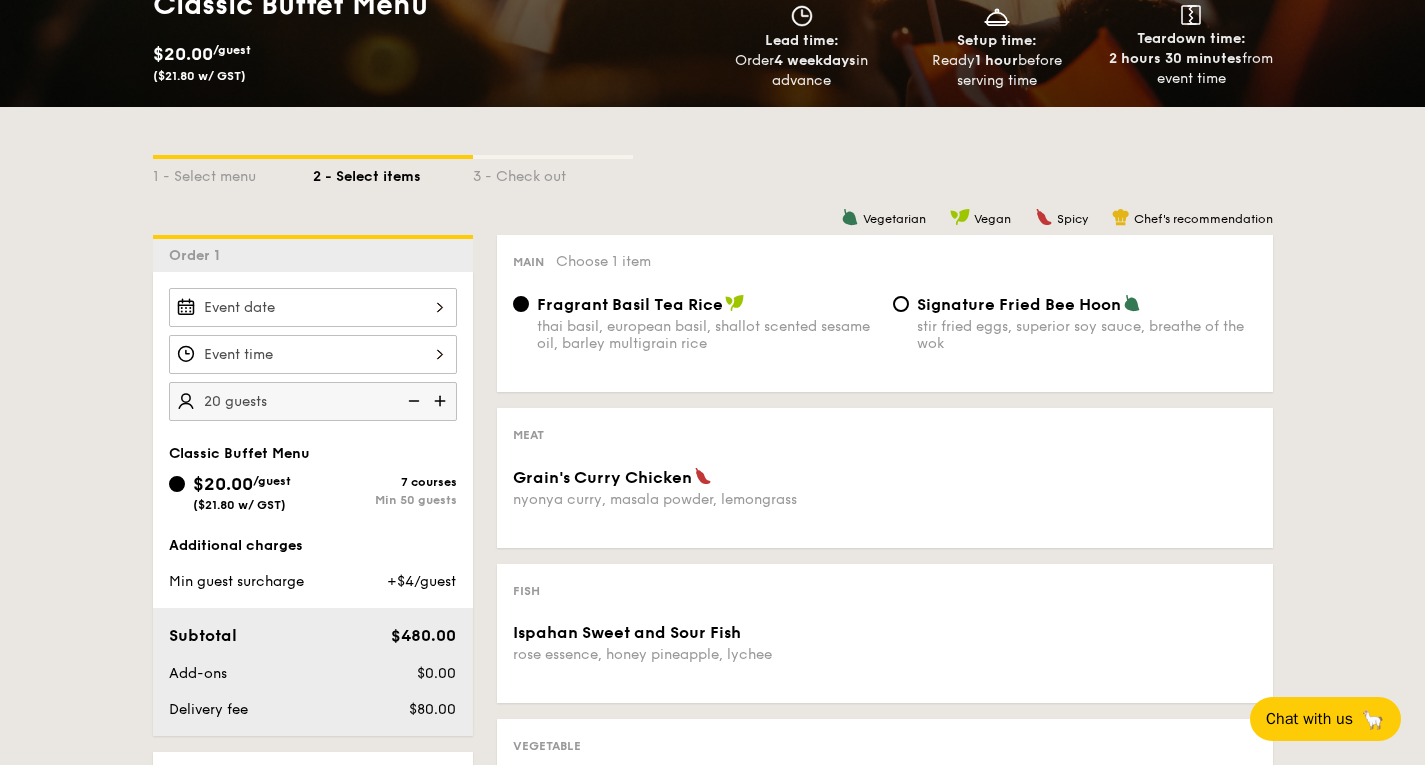 click at bounding box center [442, 401] 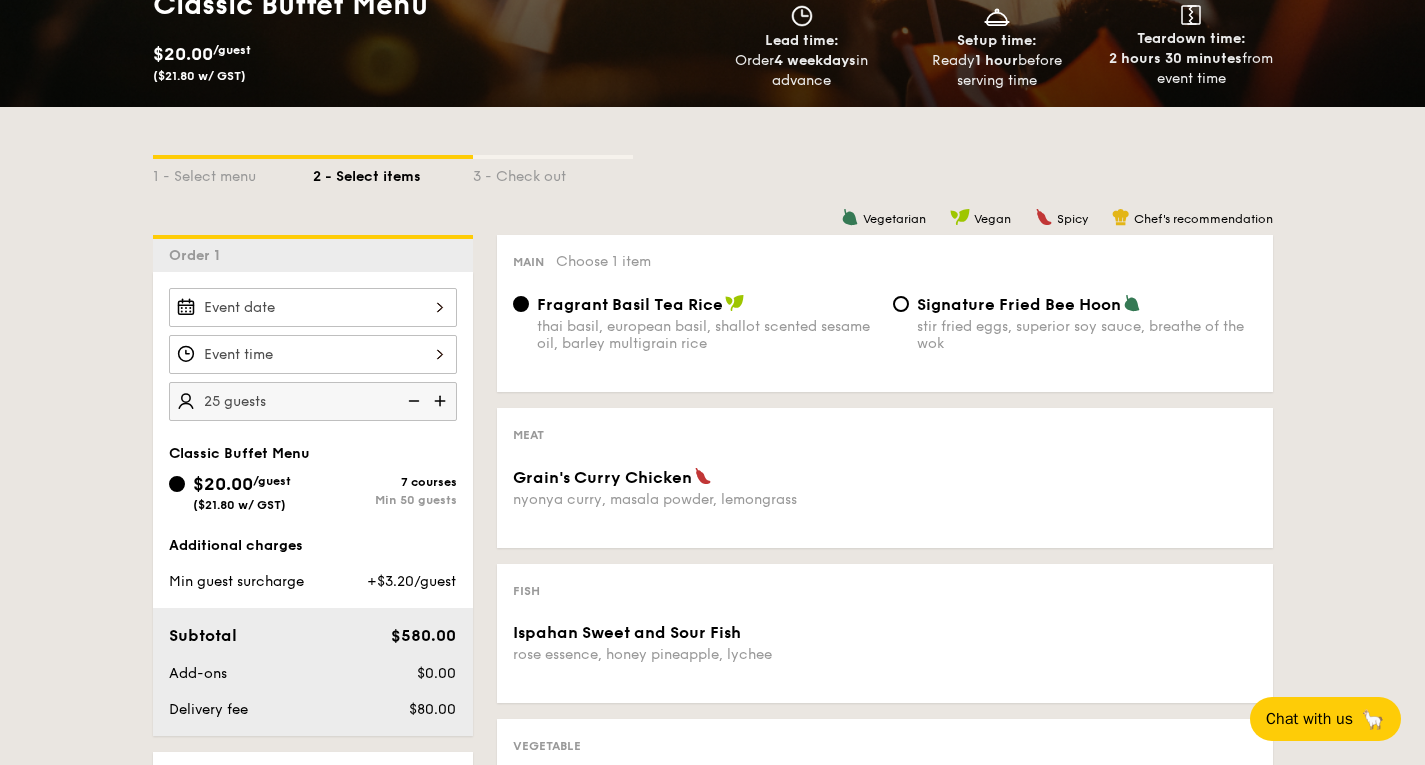 click at bounding box center [442, 401] 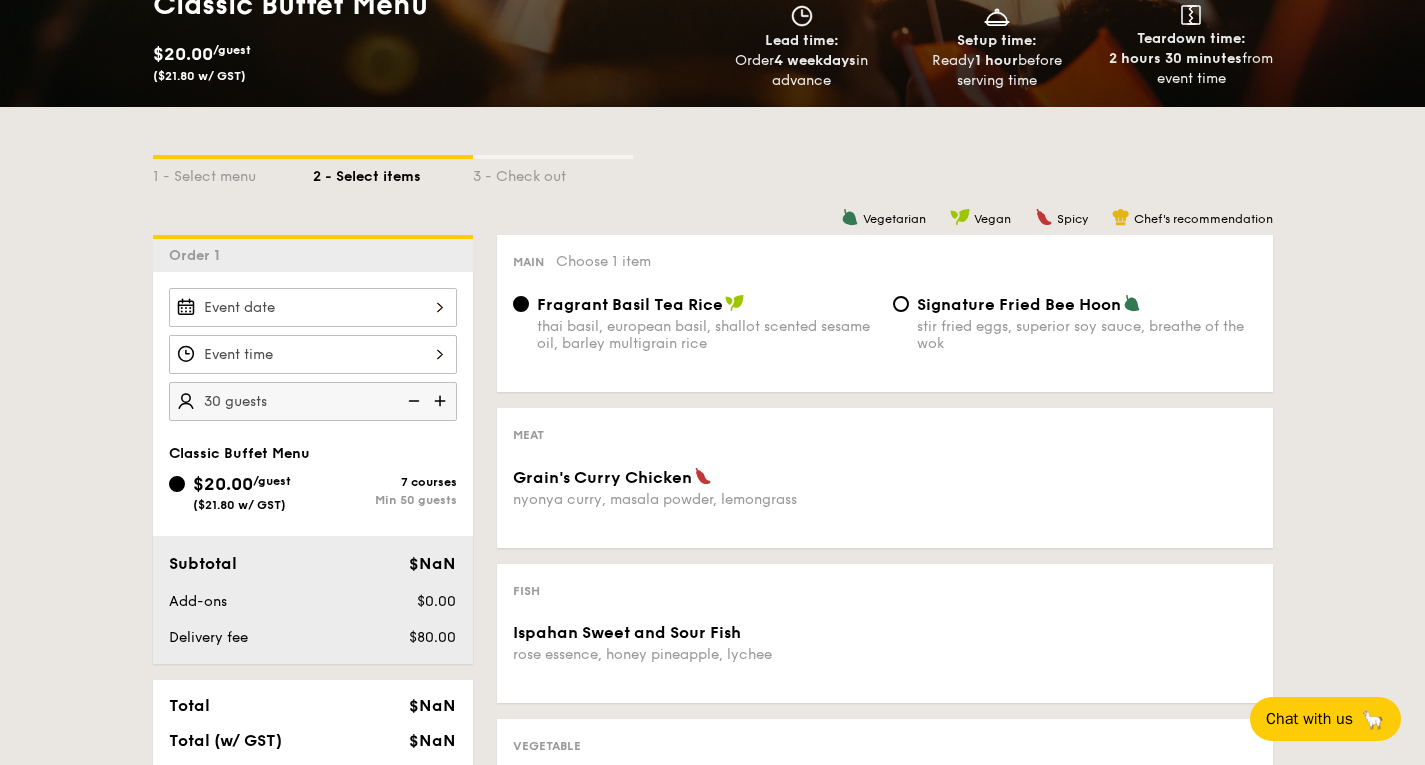 click at bounding box center [442, 401] 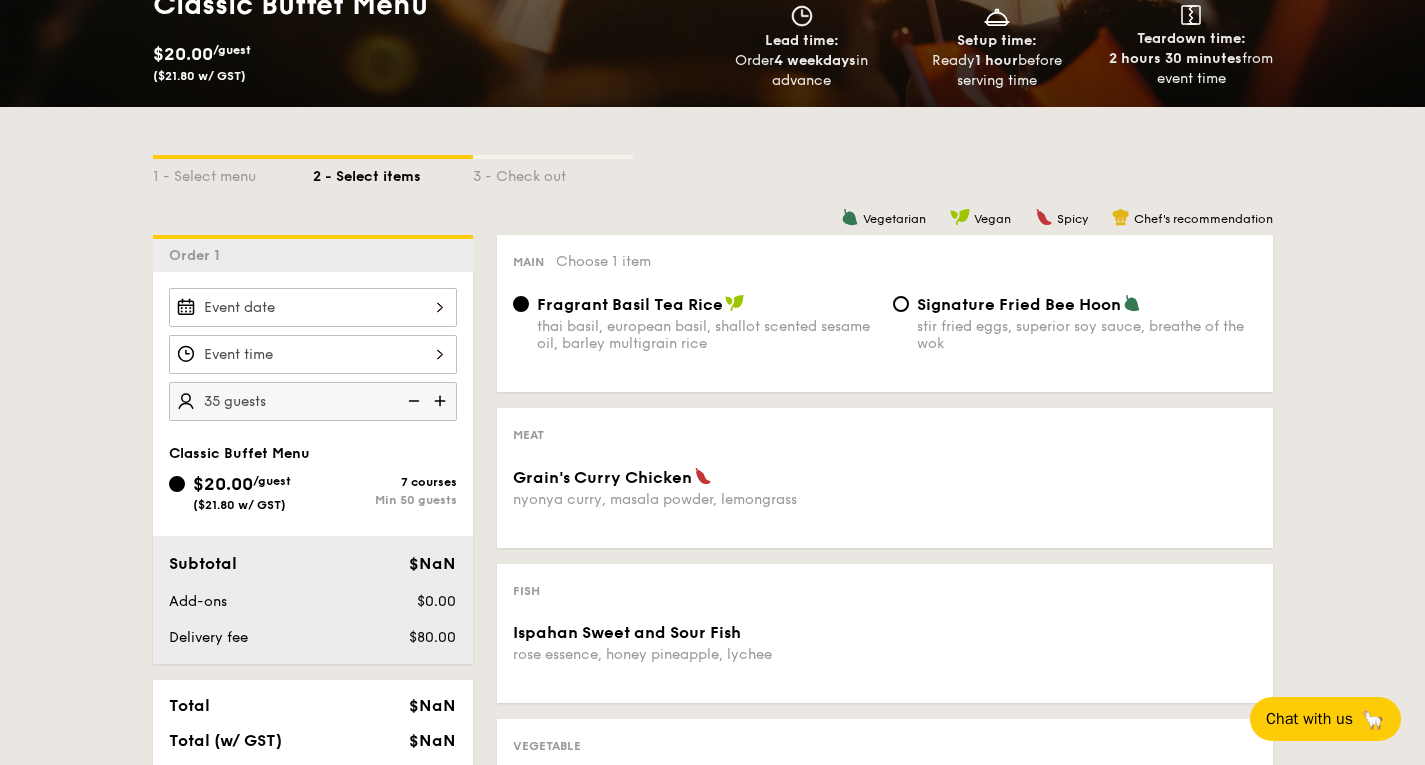 click at bounding box center (442, 401) 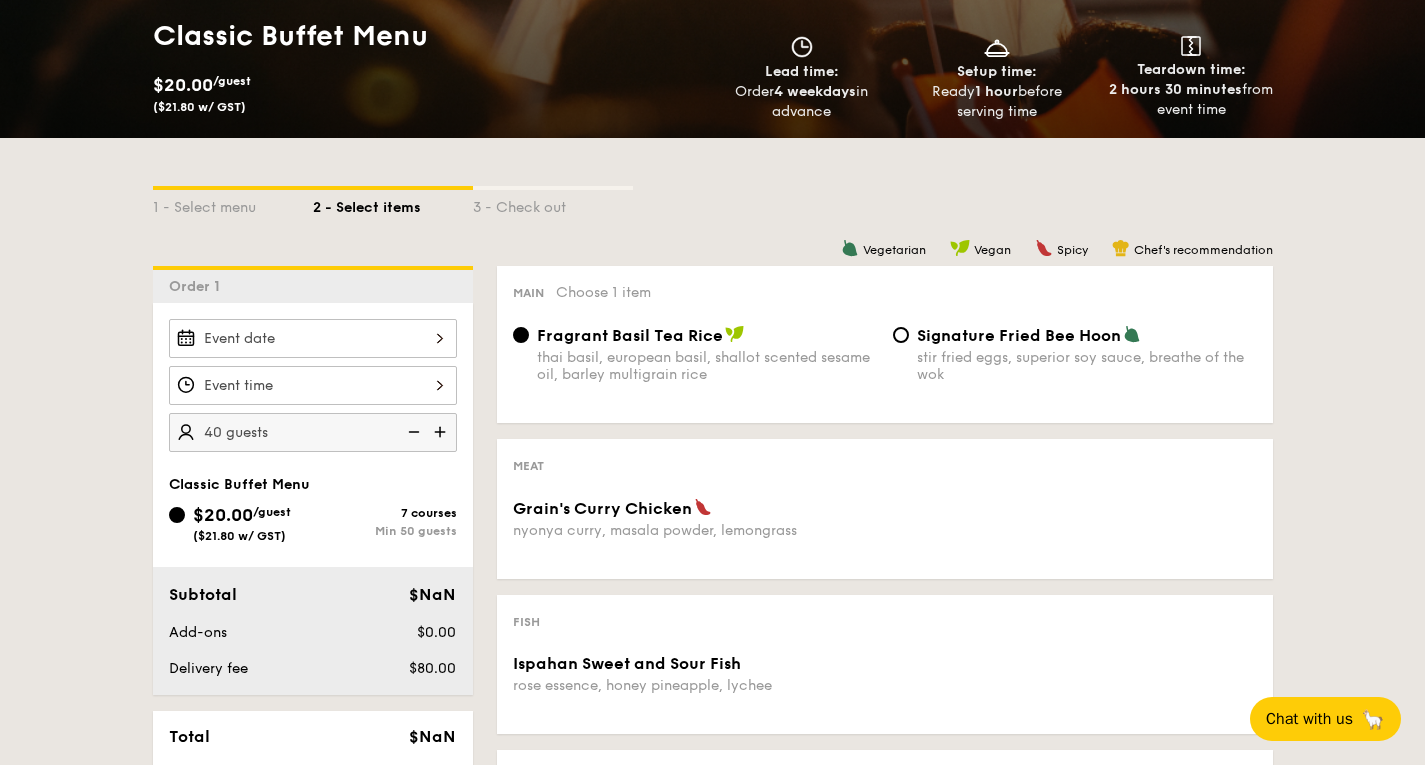scroll, scrollTop: 297, scrollLeft: 0, axis: vertical 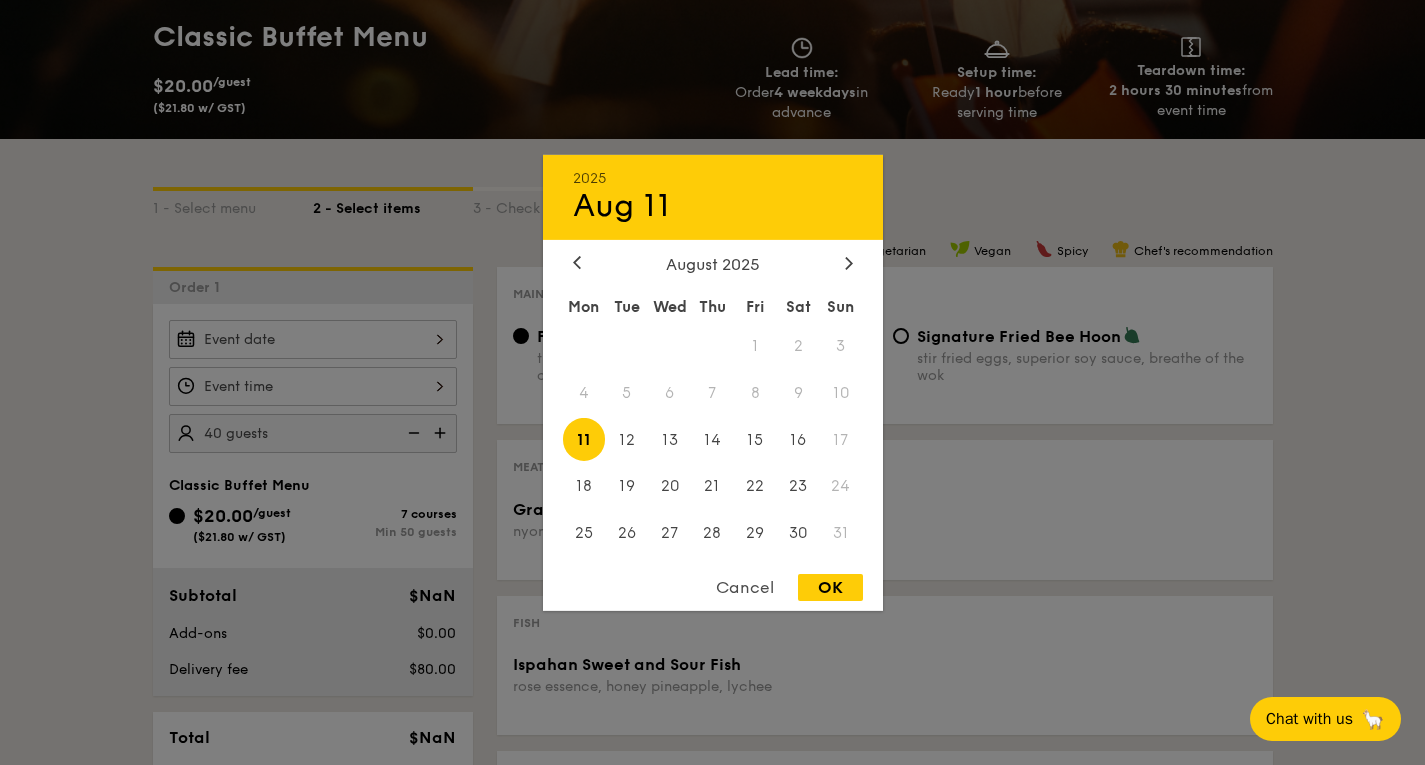 click on "[DATE]   [DATE]       [DATE]     Mon Tue Wed Thu Fri Sat Sun   1 2 3 4 5 6 7 8 9 10 11 12 13 14 15 16 17 18 19 20 21 22 23 24 25 26 27 28 29 30 31     Cancel   OK" at bounding box center (313, 339) 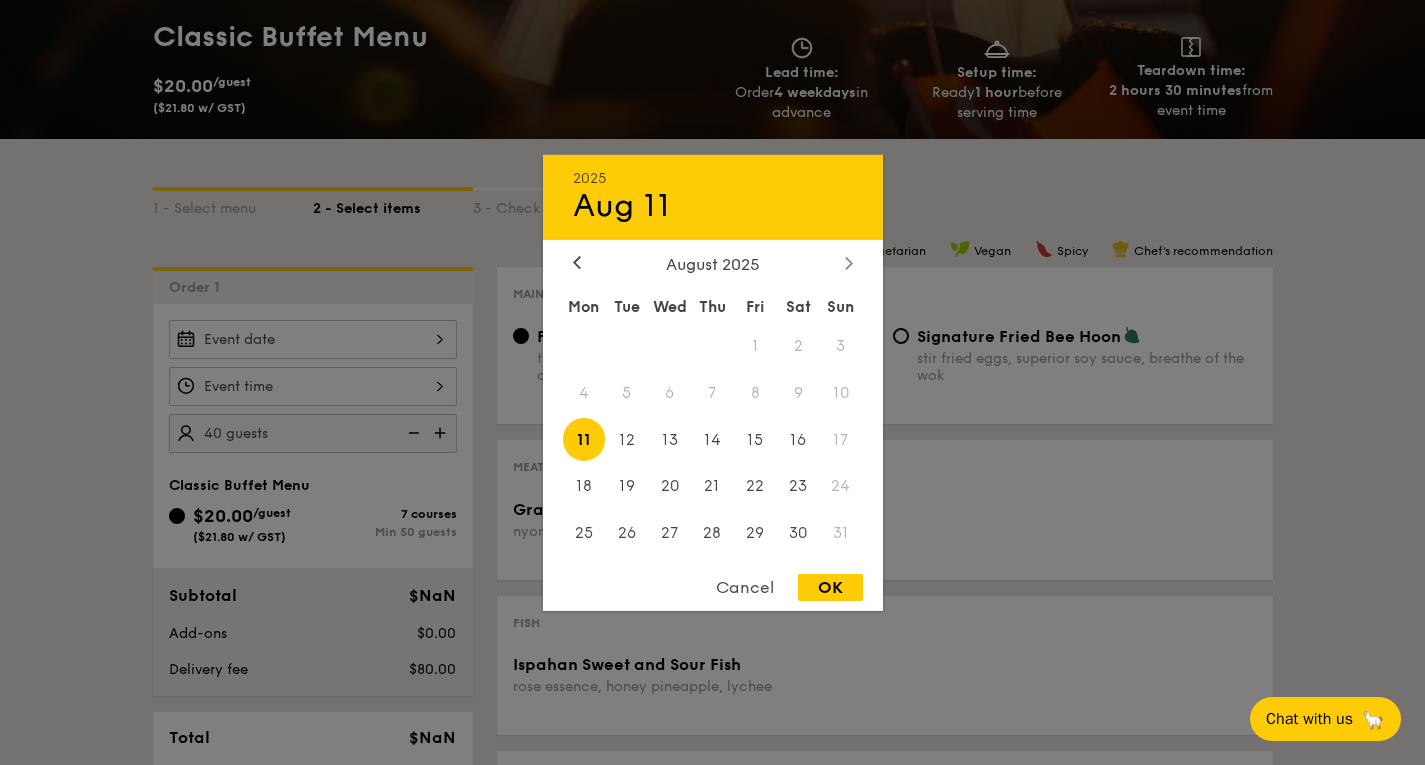 click at bounding box center [849, 263] 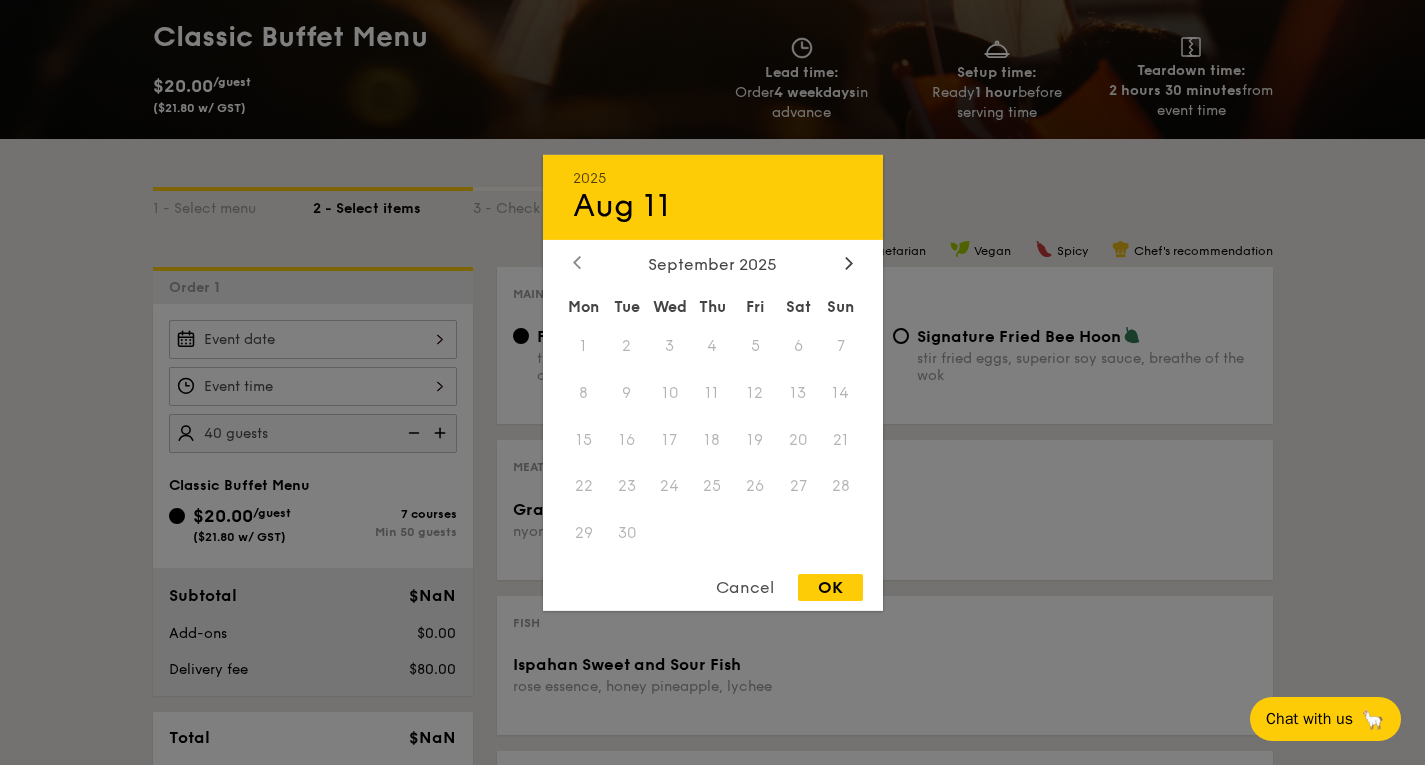 click 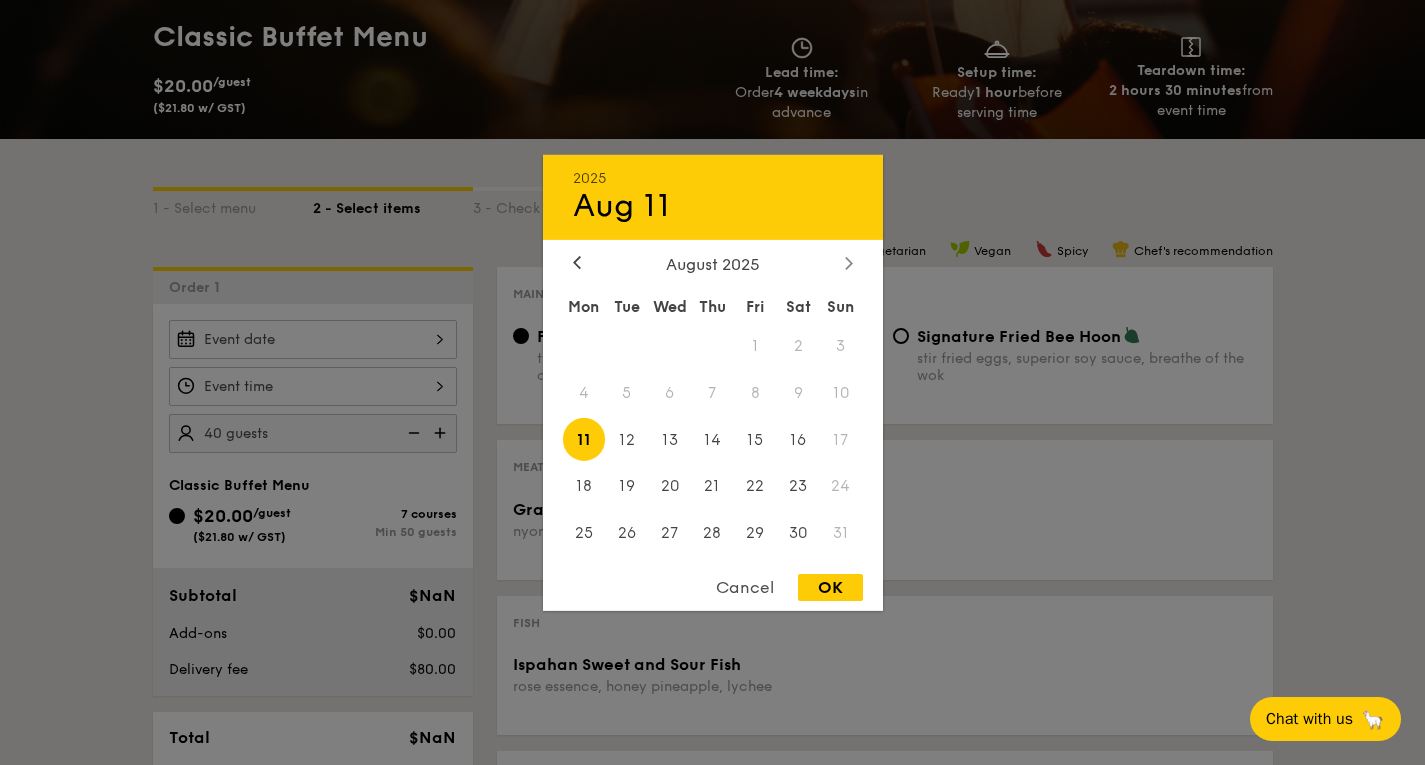 click 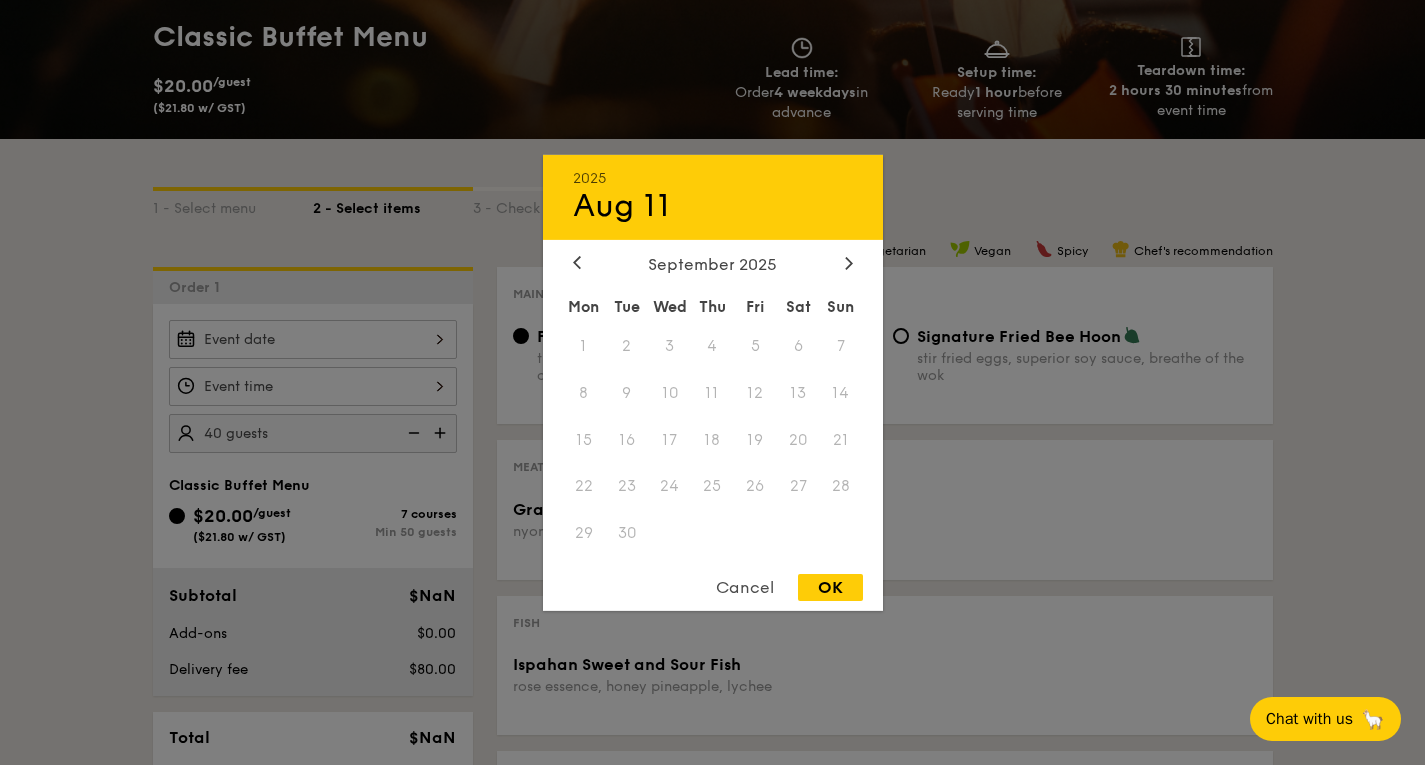 click on "5" at bounding box center [755, 345] 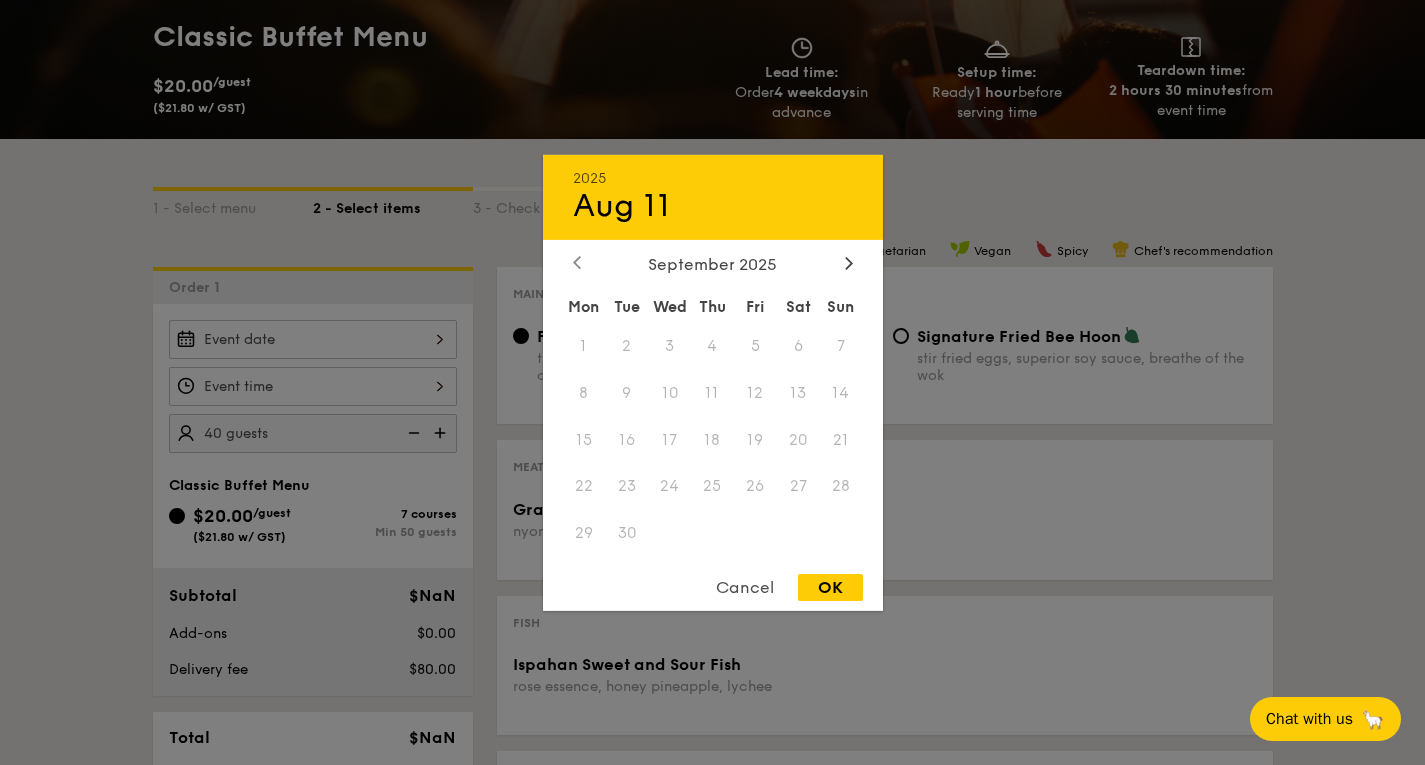click 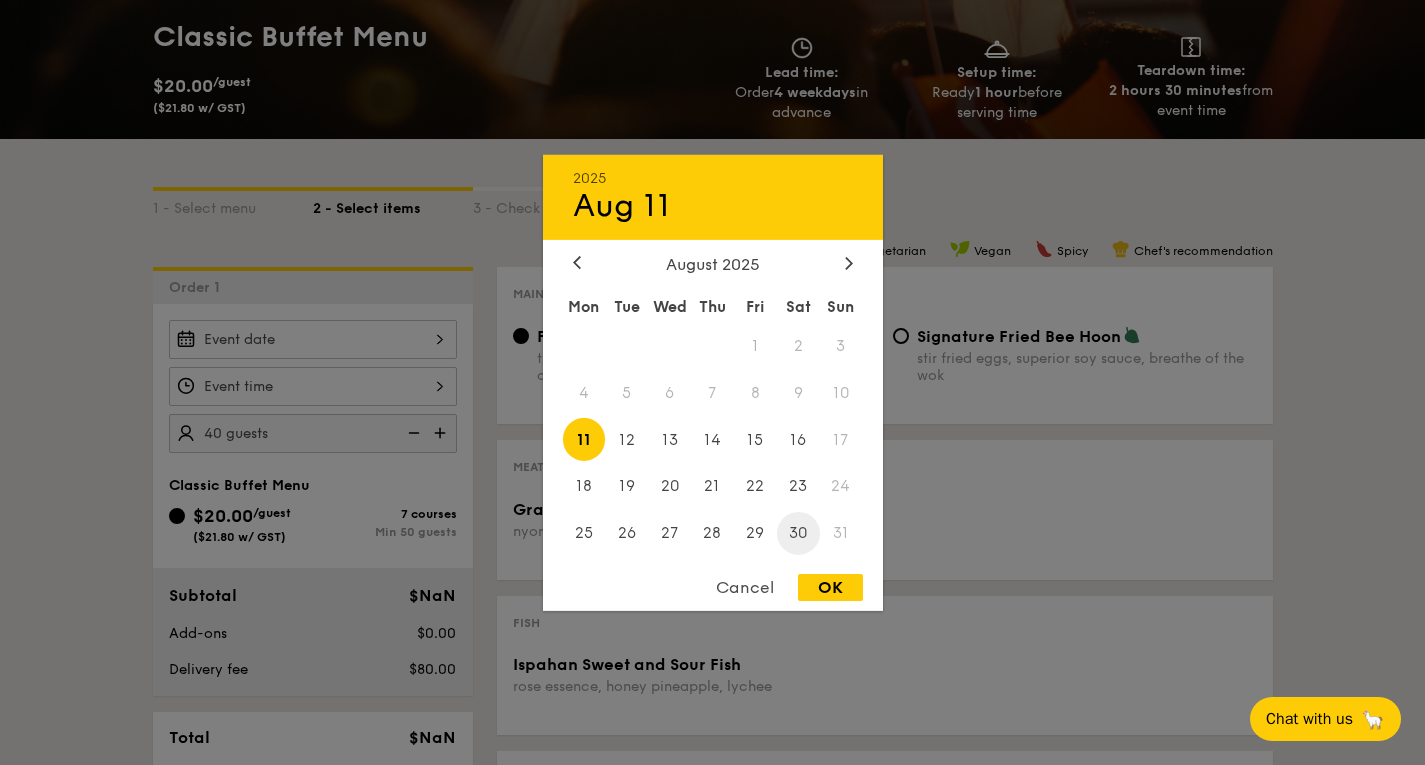 click on "30" at bounding box center (798, 533) 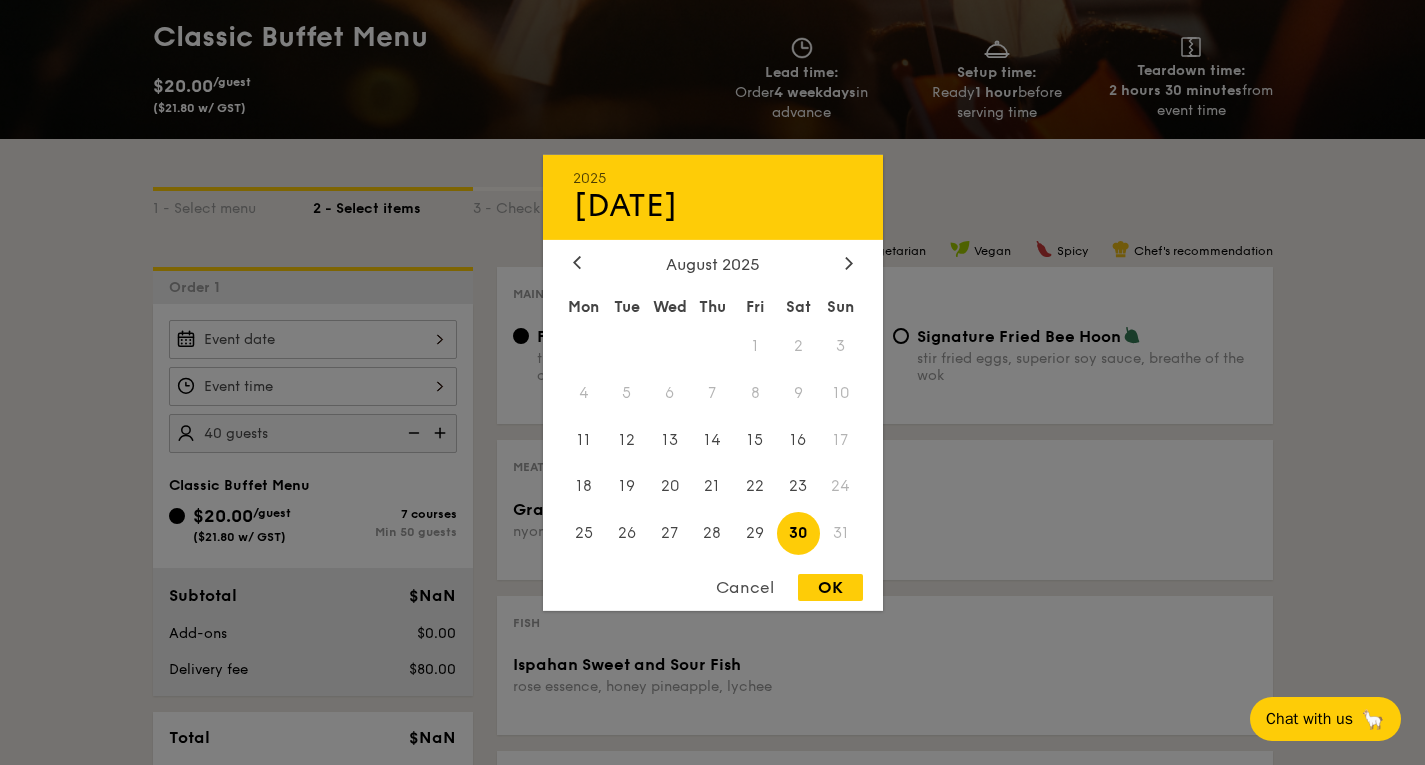 click on "OK" at bounding box center (830, 587) 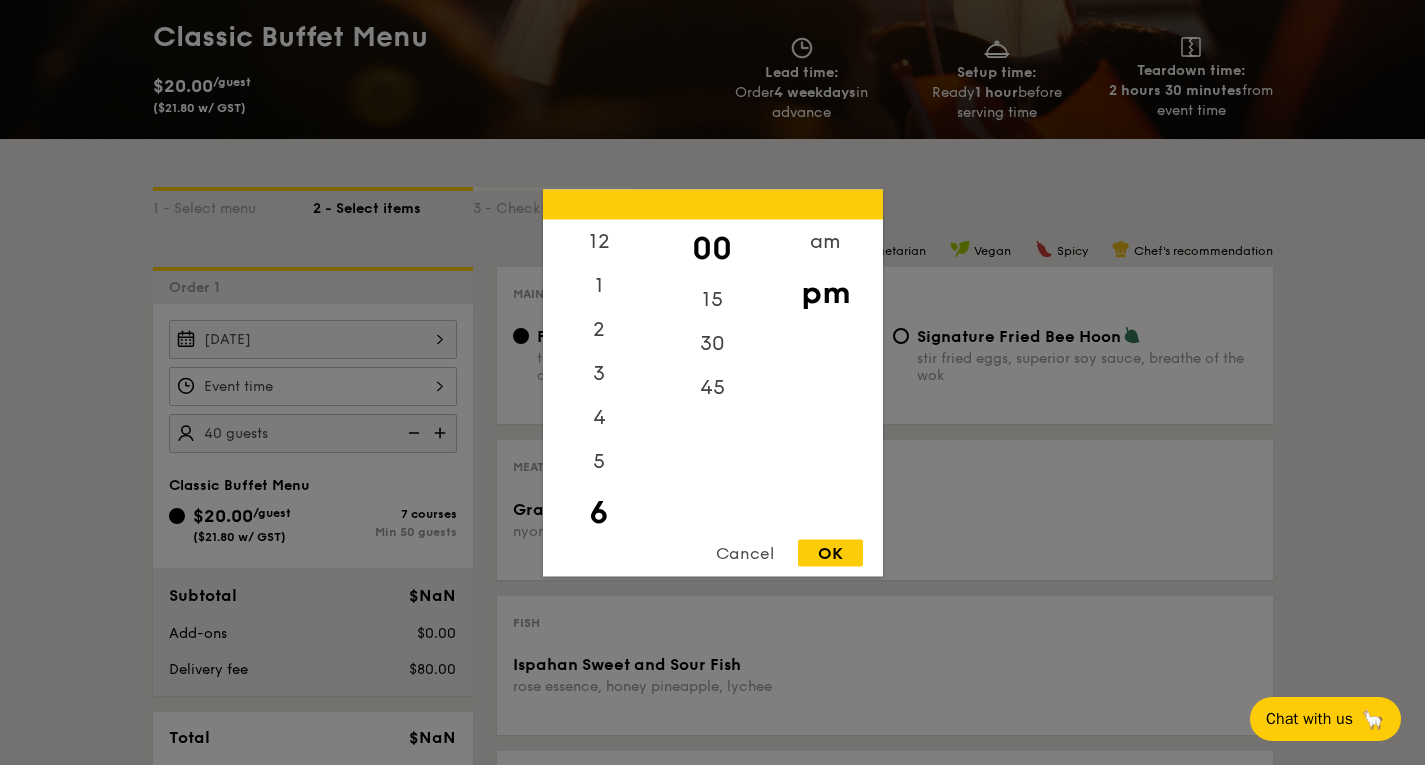 click on "12 1 2 3 4 5 6 7 8 9 10 11   00 15 30 45   am   pm   Cancel   OK" at bounding box center (313, 386) 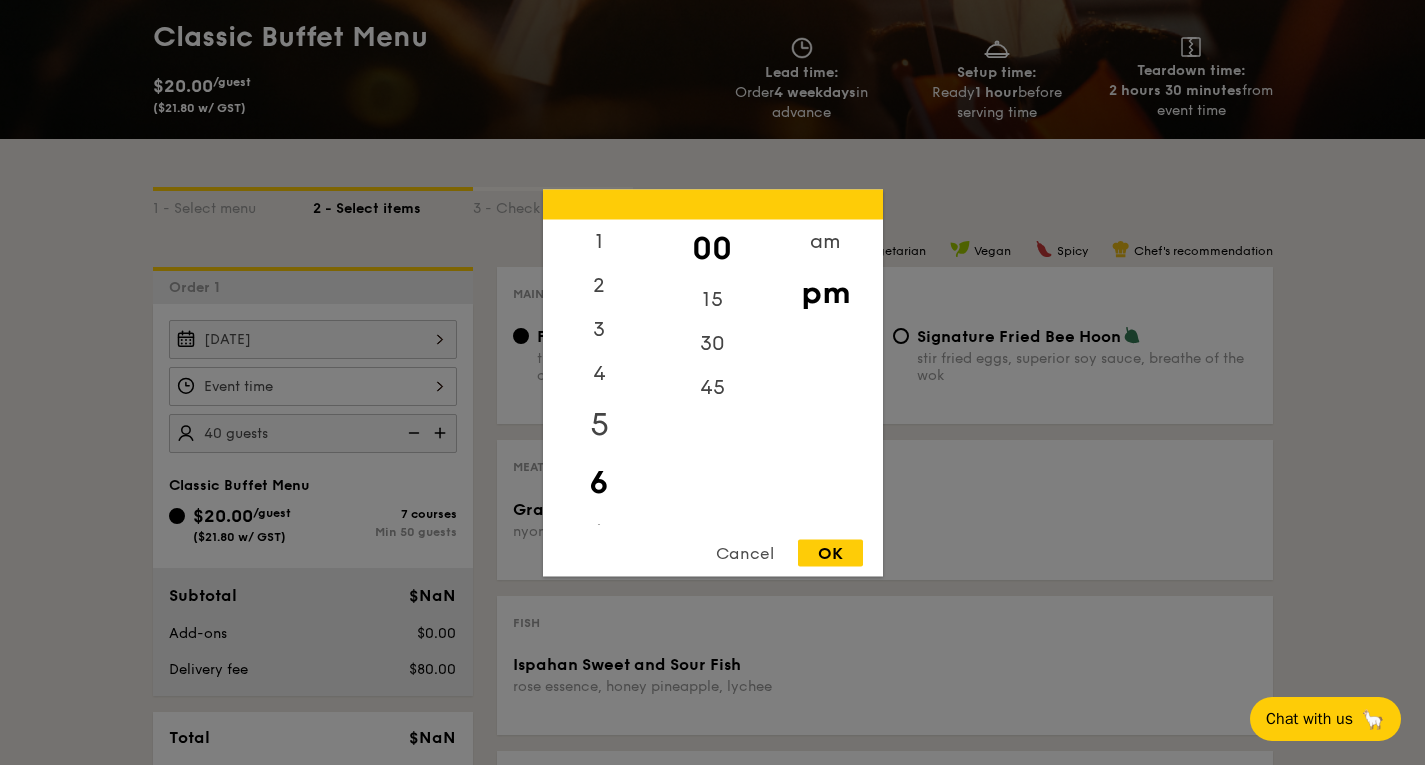 click on "5" at bounding box center (599, 424) 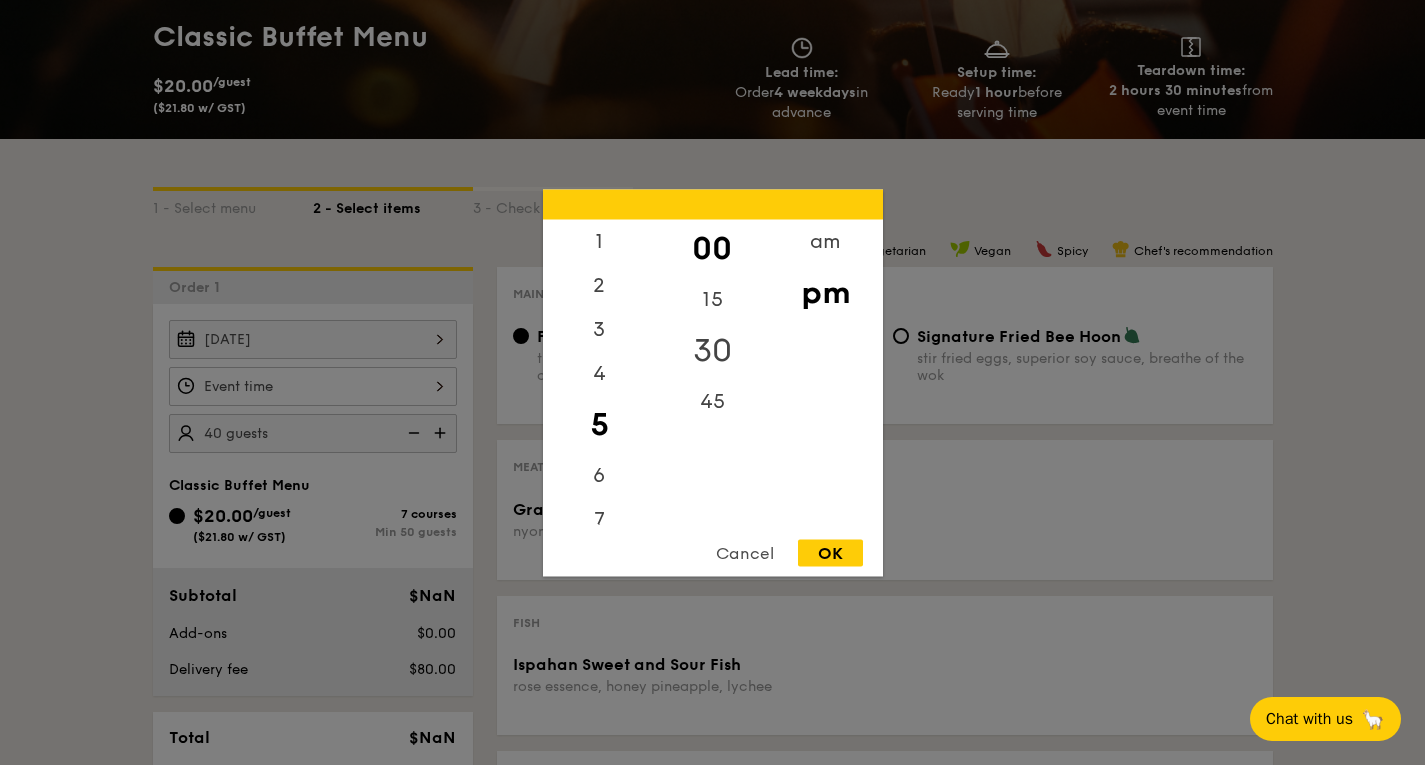 click on "30" at bounding box center [712, 350] 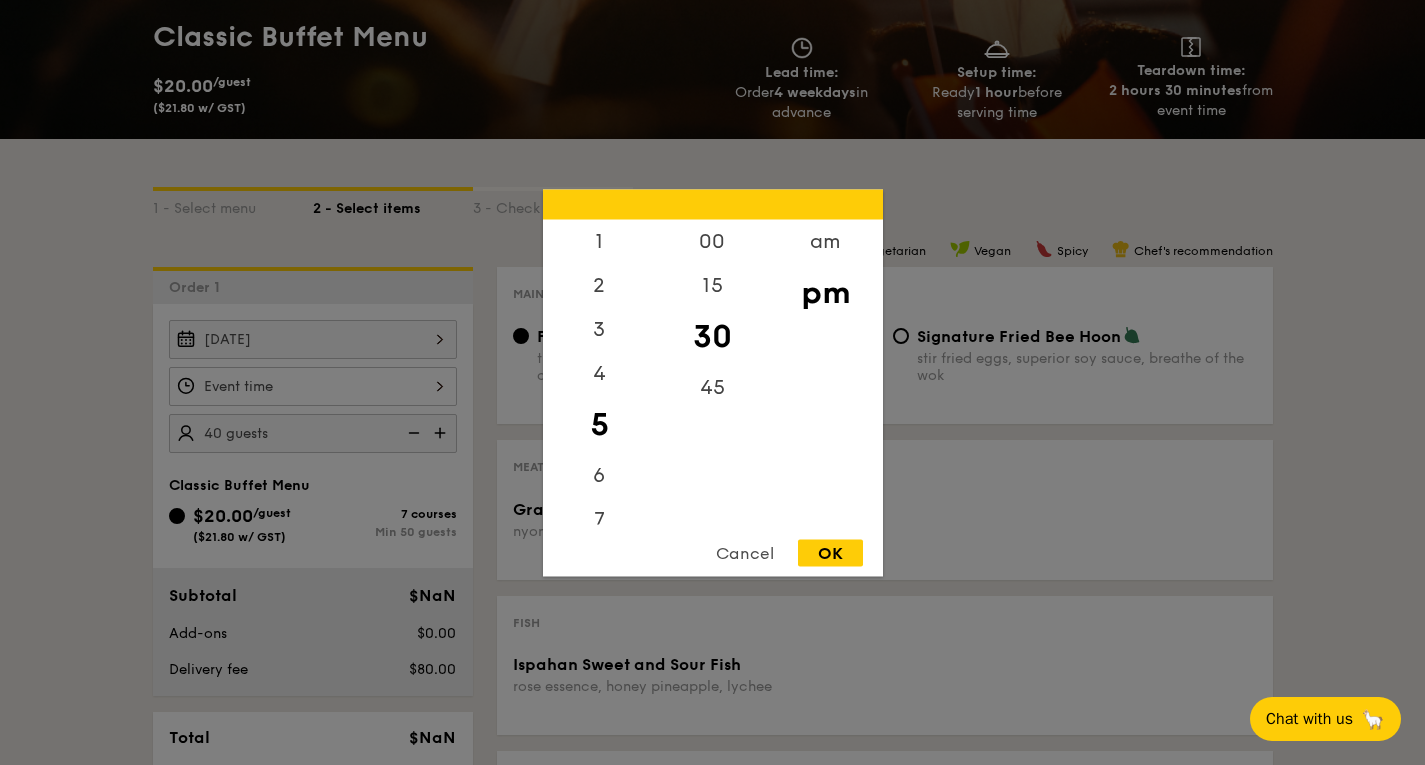 click on "OK" at bounding box center [830, 552] 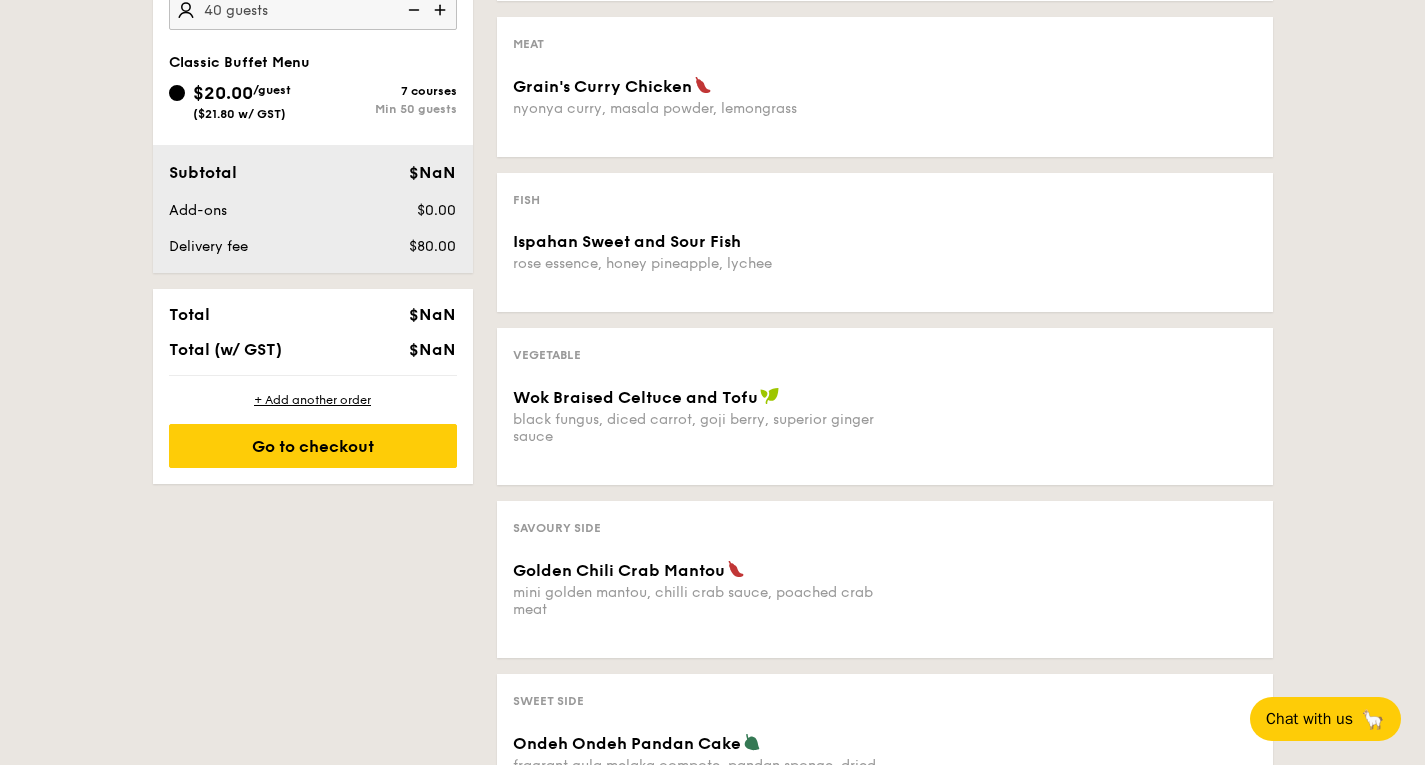 scroll, scrollTop: 442, scrollLeft: 0, axis: vertical 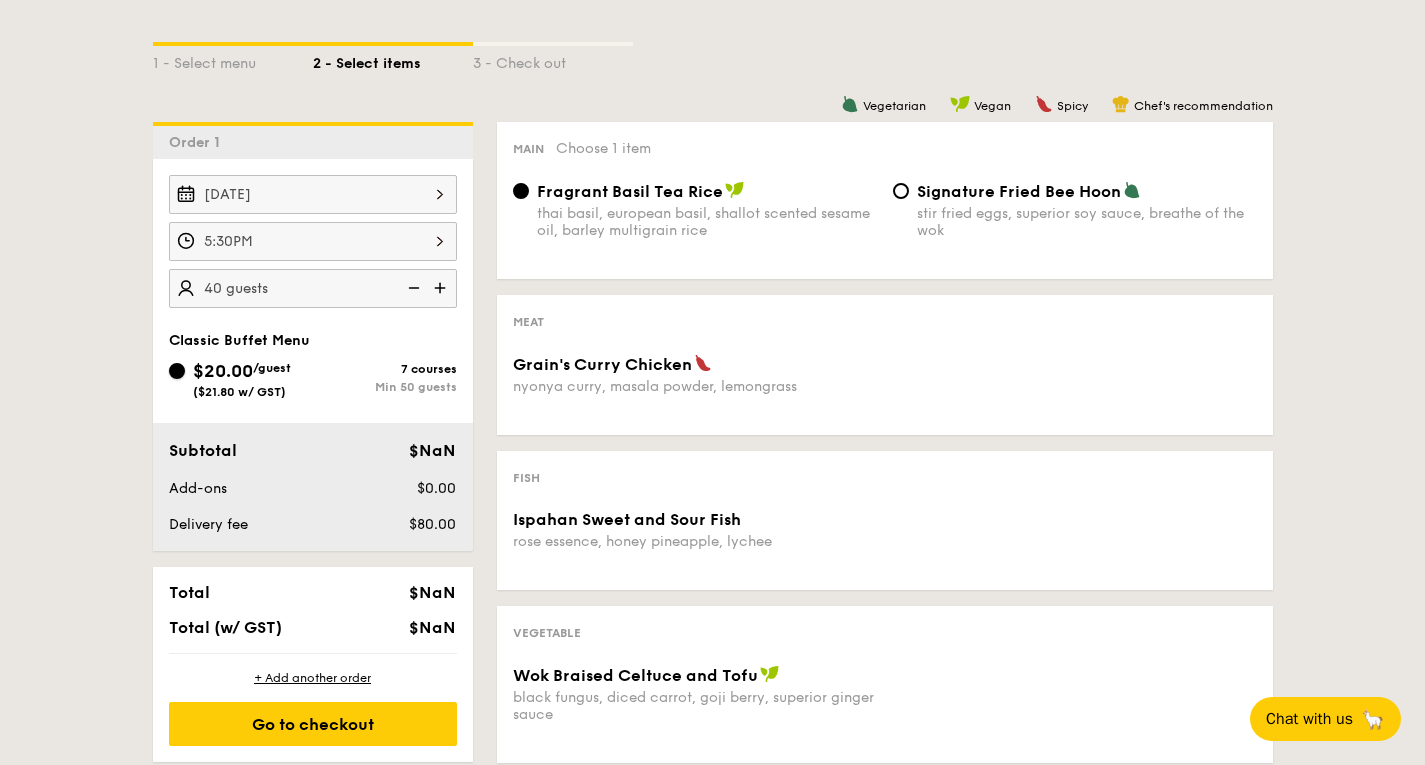 click on "$20.00
/guest
($21.80 w/ GST)
7 courses
Min 50 guests" at bounding box center [177, 371] 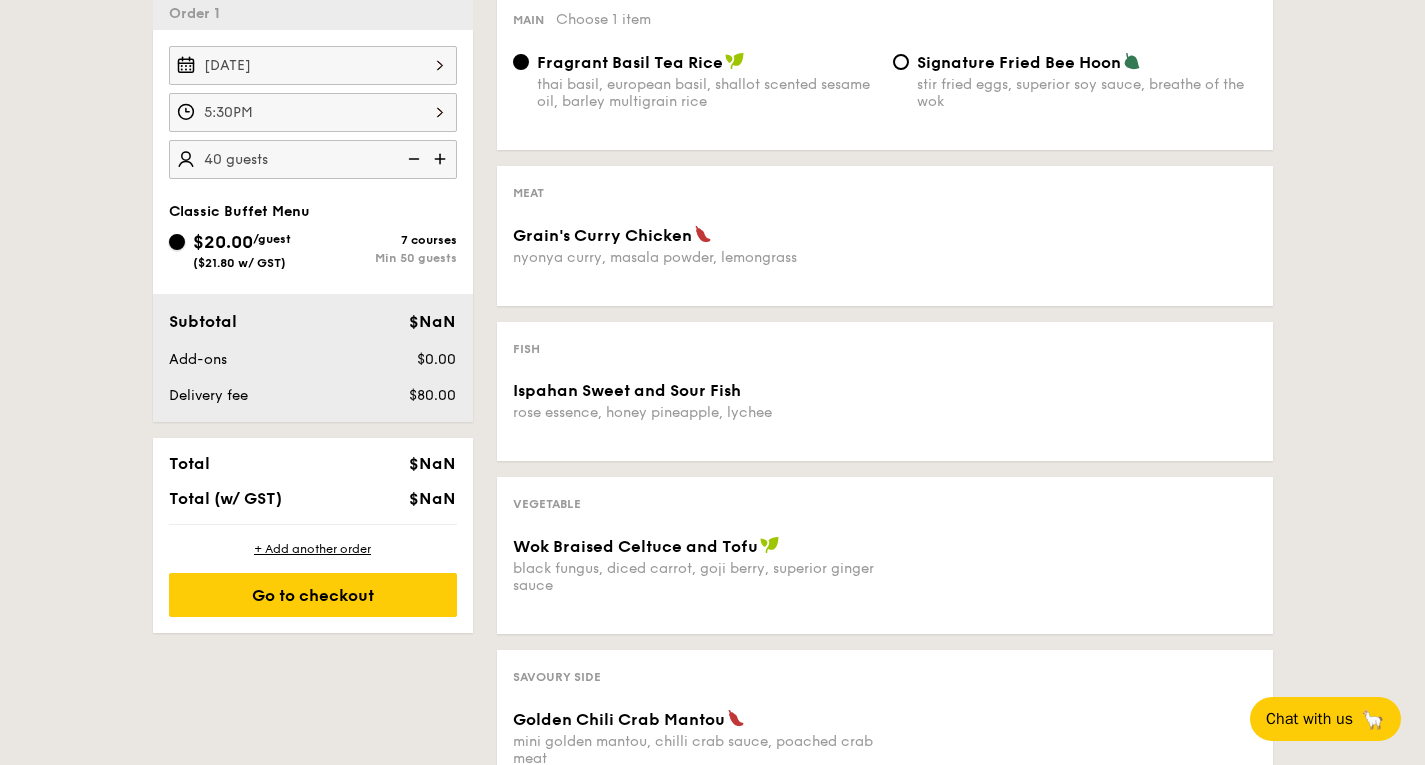 scroll, scrollTop: 570, scrollLeft: 0, axis: vertical 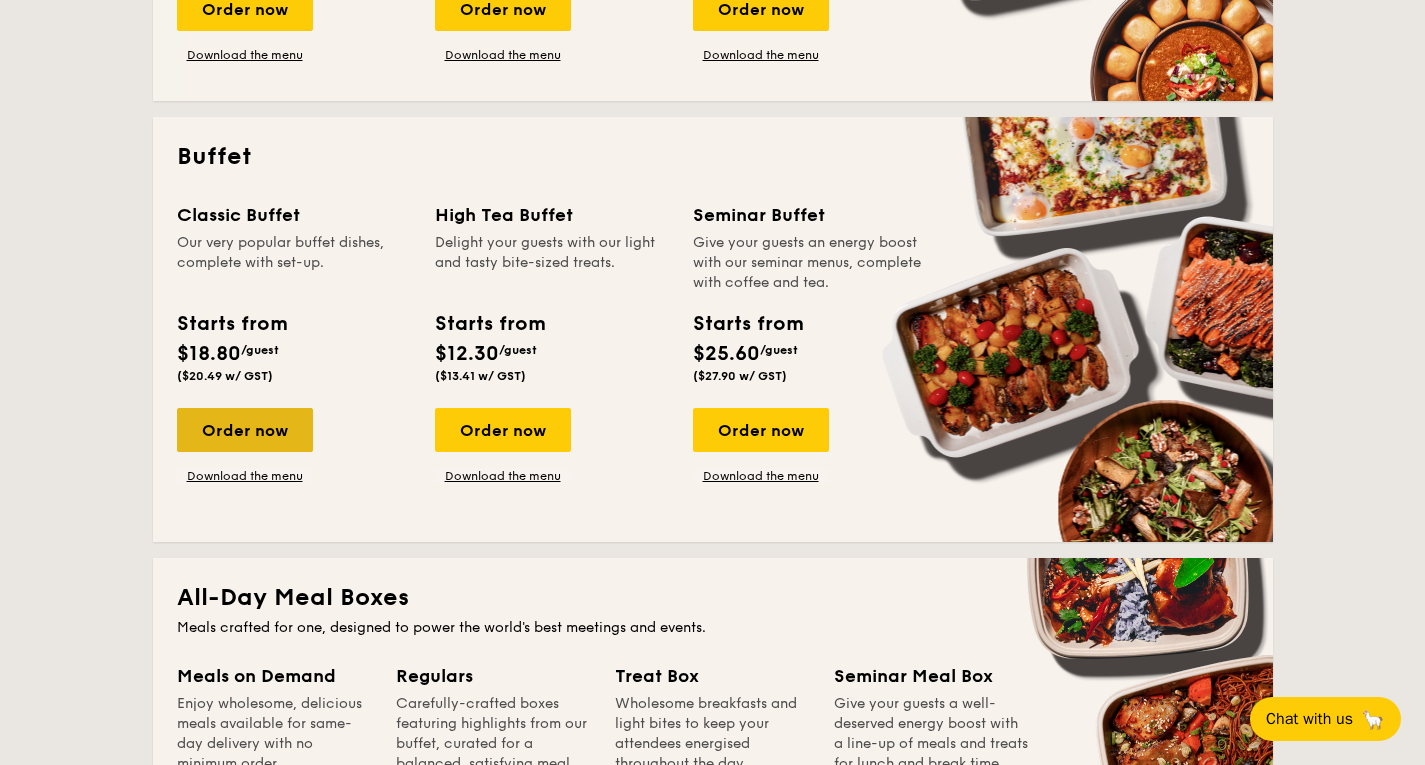 click on "Order now" at bounding box center [245, 430] 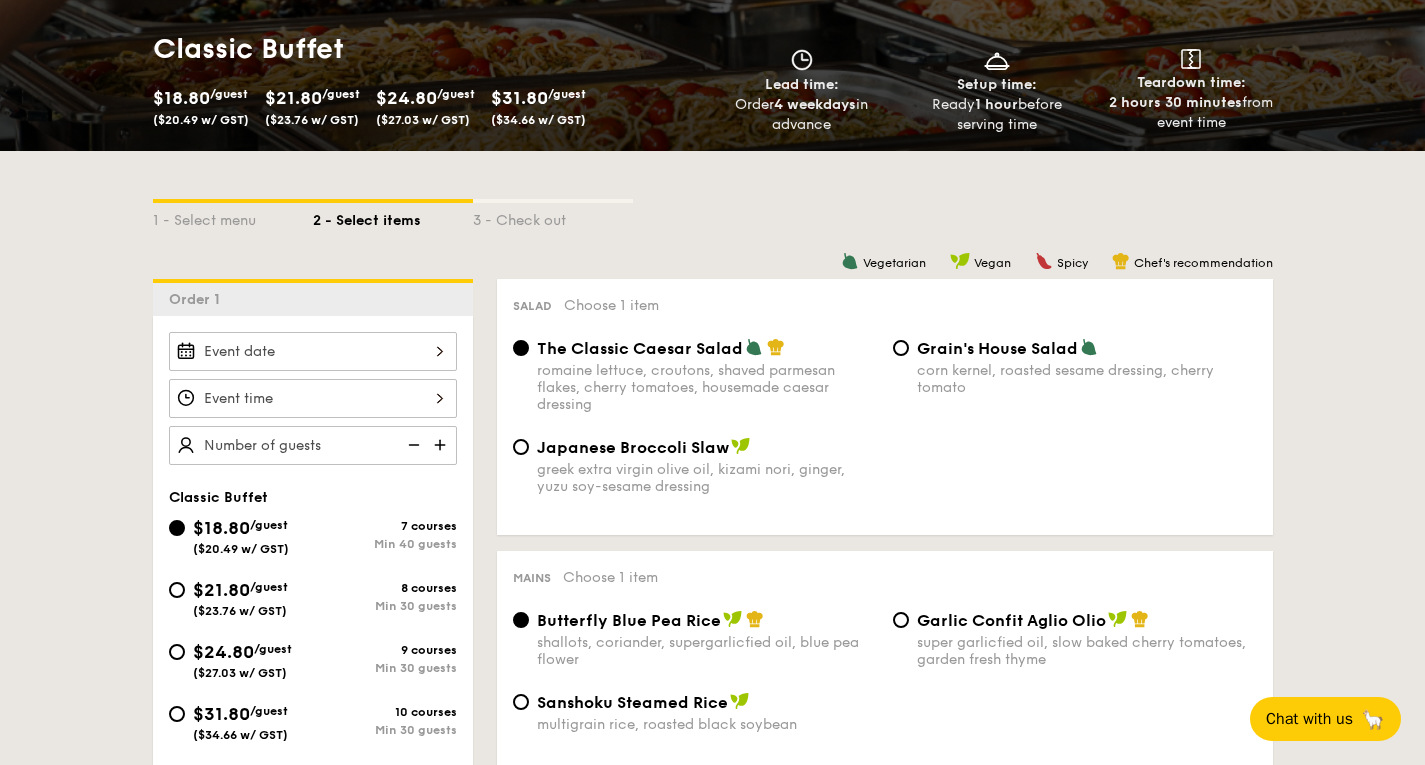 scroll, scrollTop: 302, scrollLeft: 0, axis: vertical 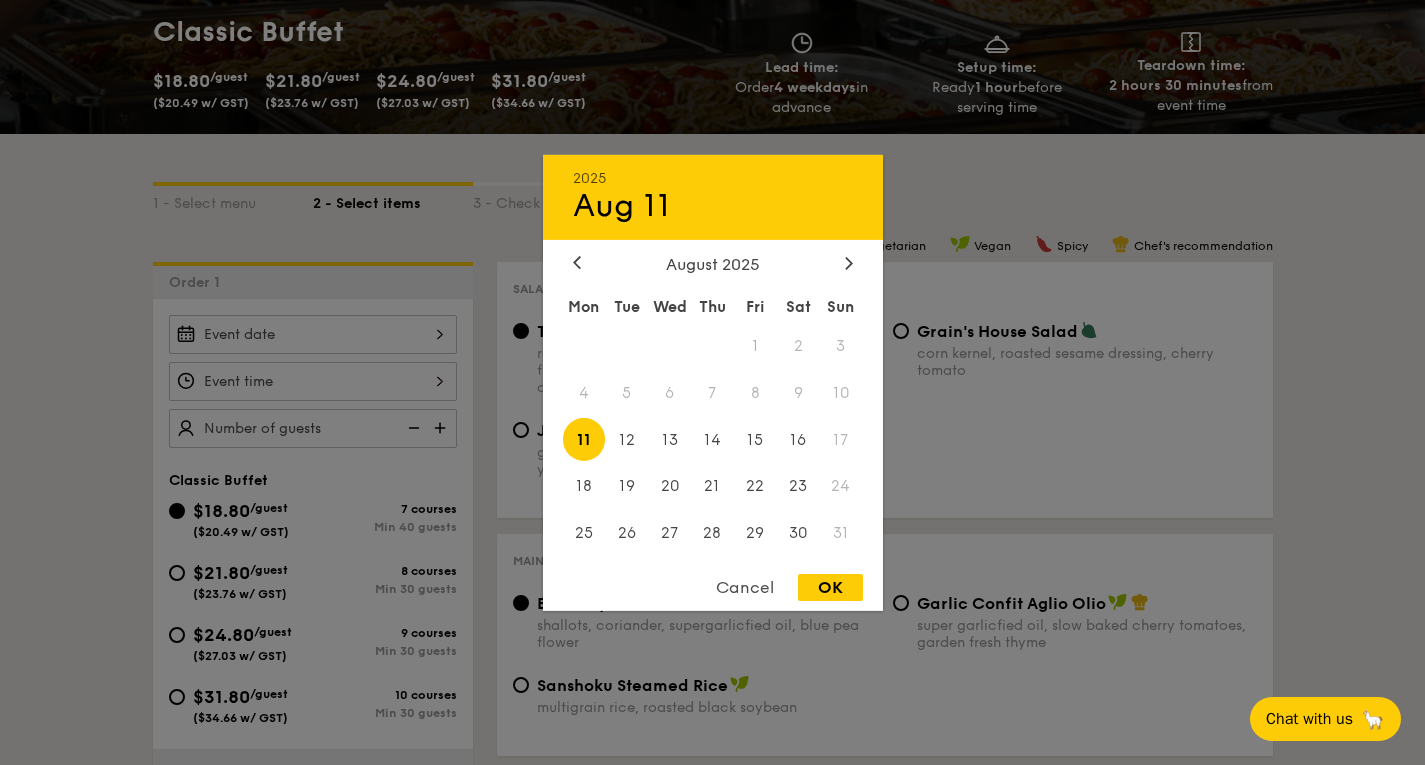 click on "[DATE]   [DATE]       [DATE]     Mon Tue Wed Thu Fri Sat Sun   1 2 3 4 5 6 7 8 9 10 11 12 13 14 15 16 17 18 19 20 21 22 23 24 25 26 27 28 29 30 31     Cancel   OK" at bounding box center [313, 334] 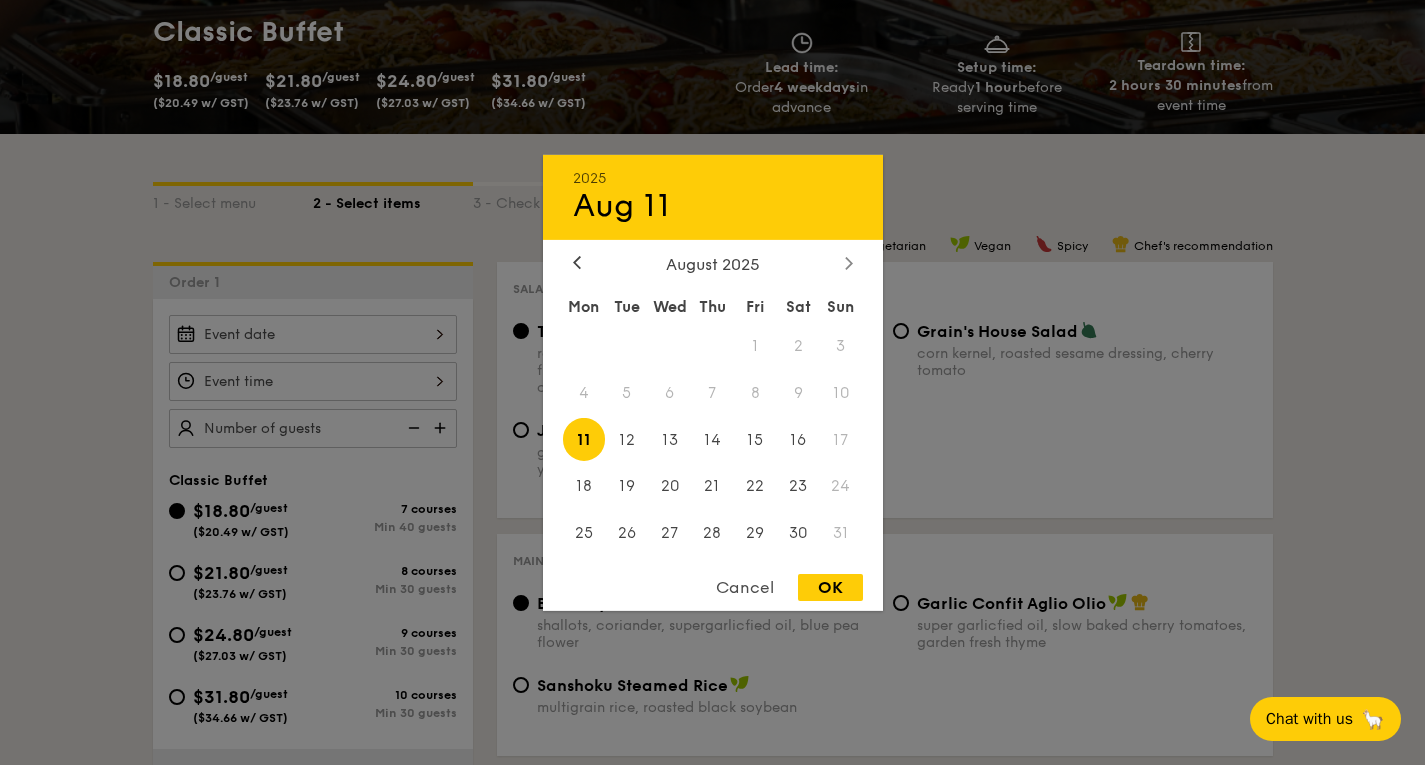 click 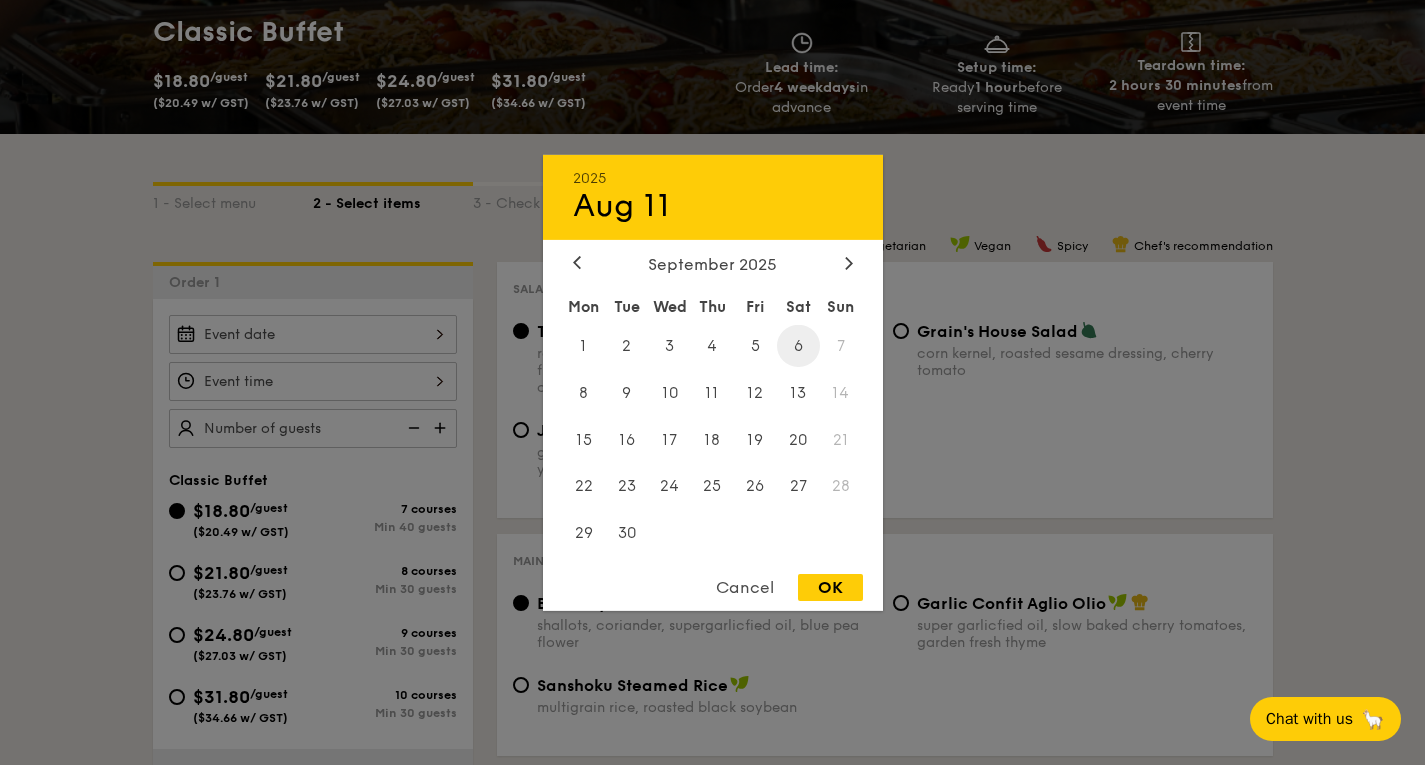 click on "6" at bounding box center [798, 345] 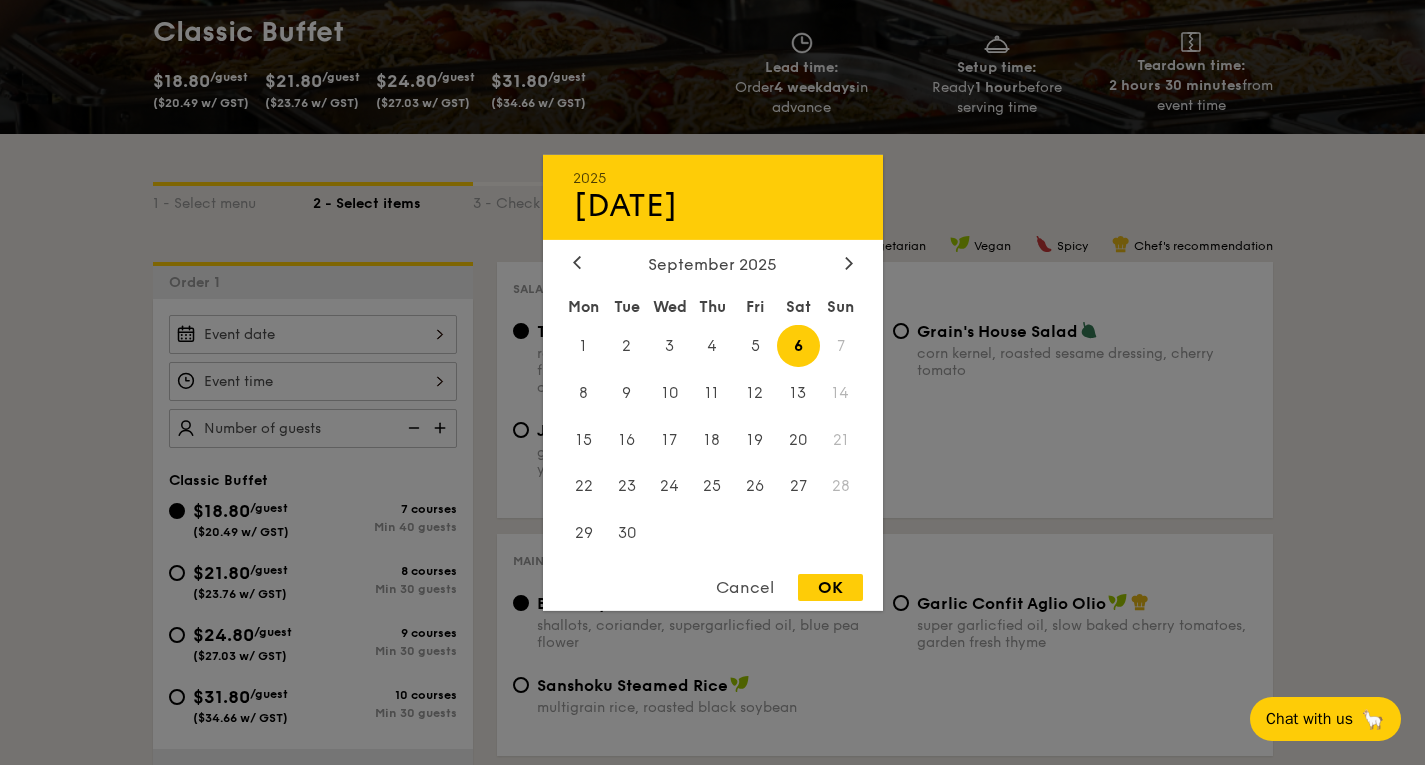 click on "OK" at bounding box center [830, 587] 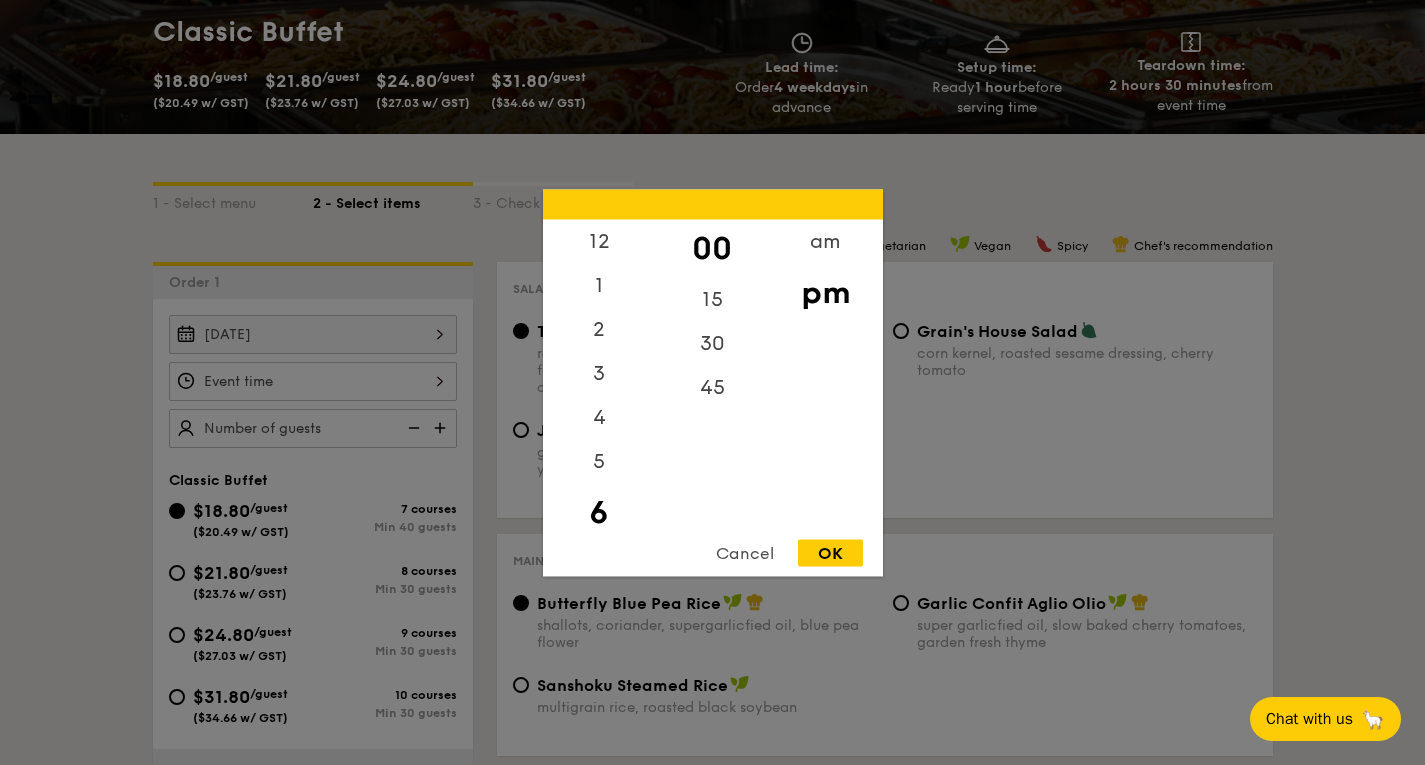 click on "12 1 2 3 4 5 6 7 8 9 10 11   00 15 30 45   am   pm   Cancel   OK" at bounding box center (313, 381) 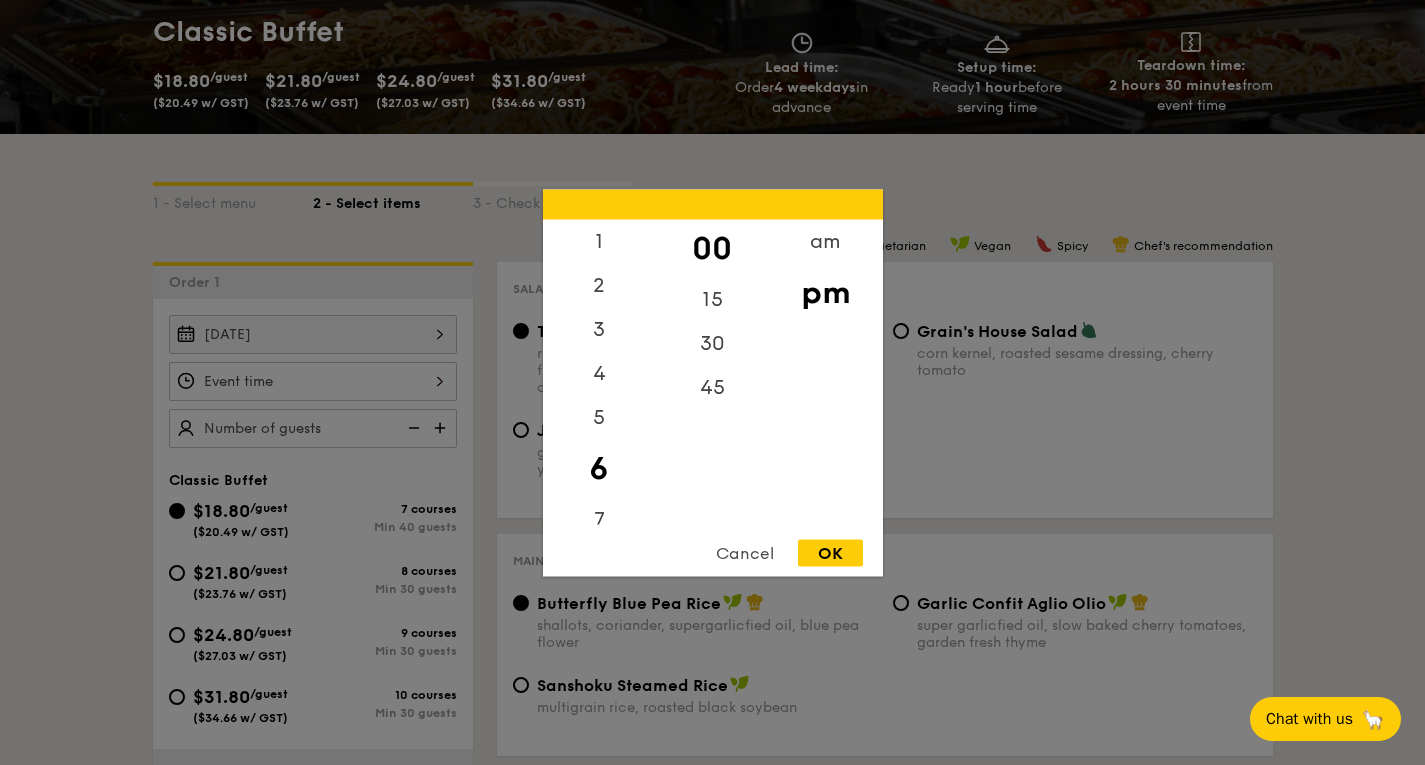 click on "OK" at bounding box center [830, 552] 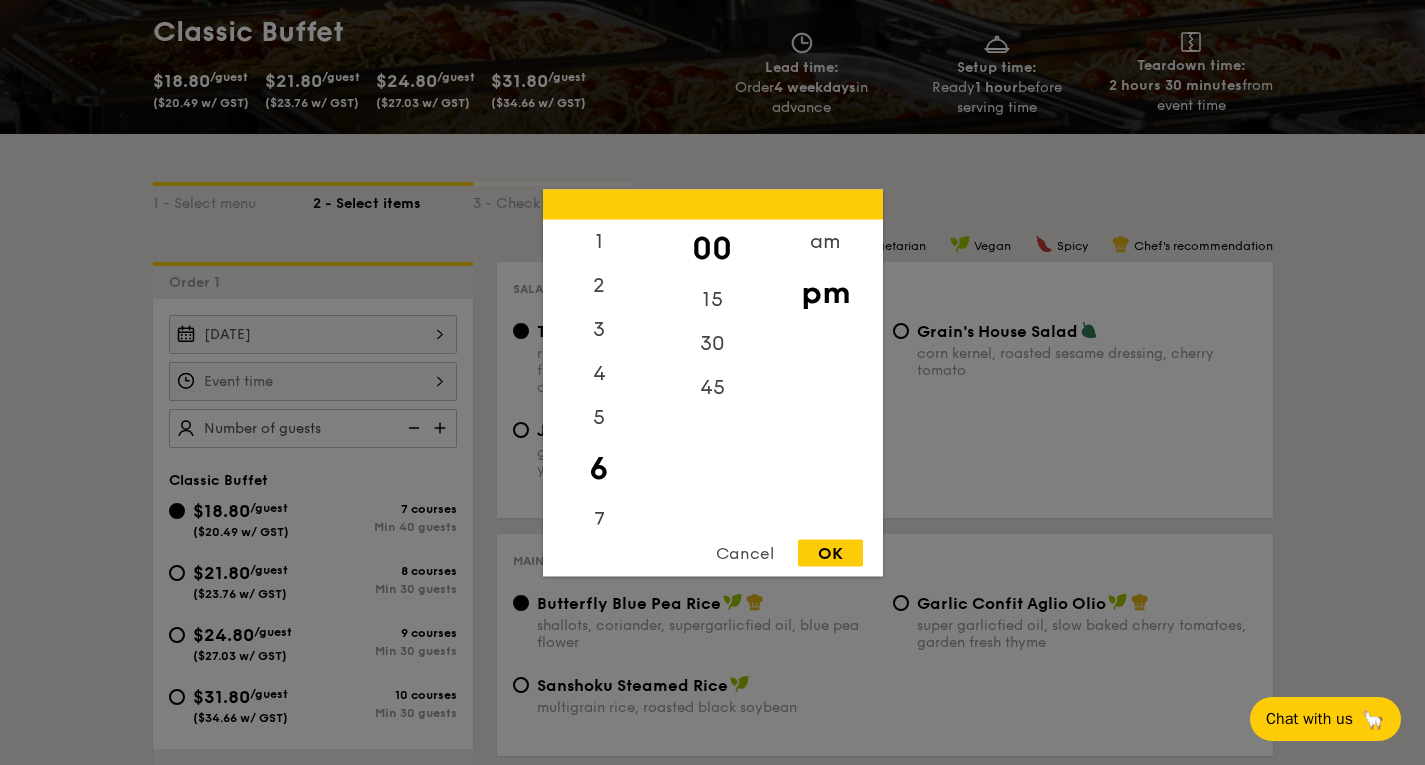 type on "6:00PM" 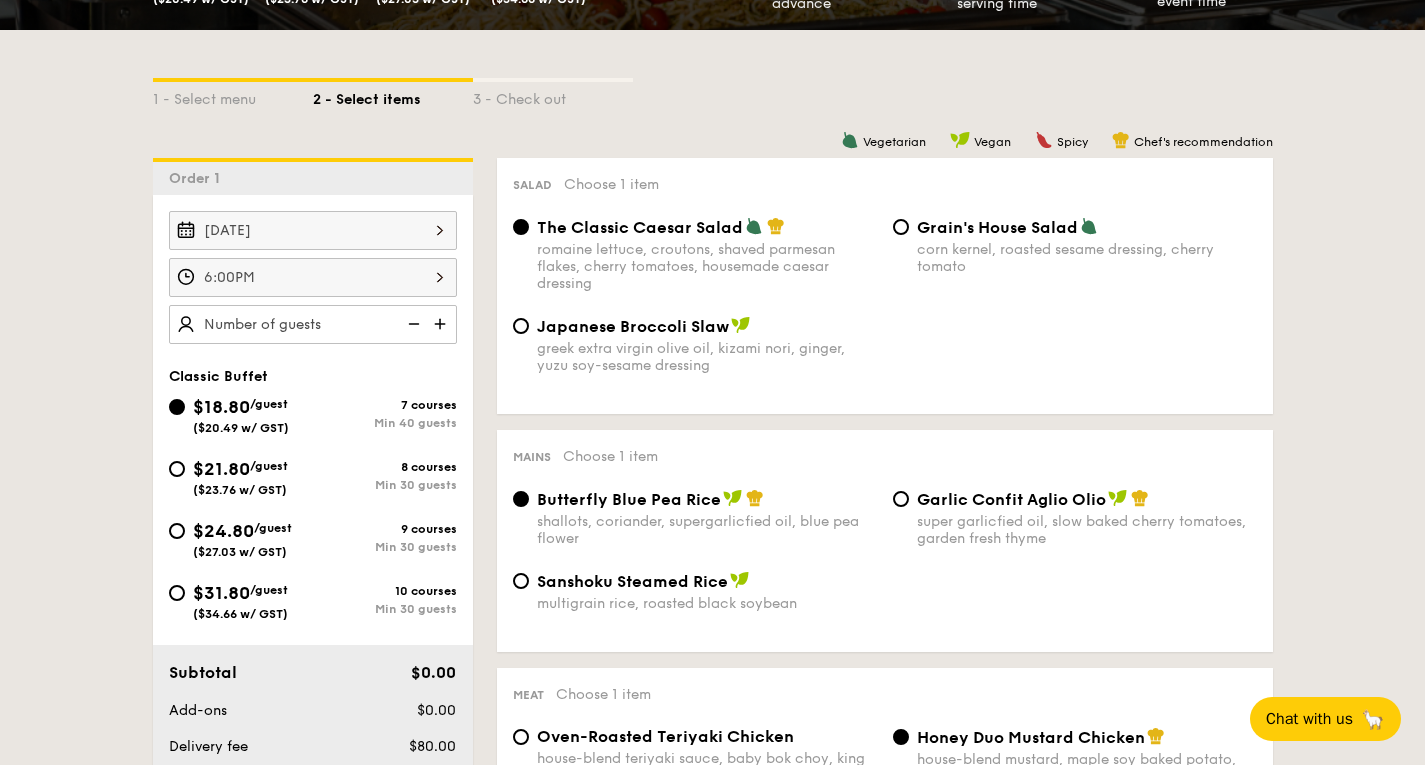 scroll, scrollTop: 407, scrollLeft: 0, axis: vertical 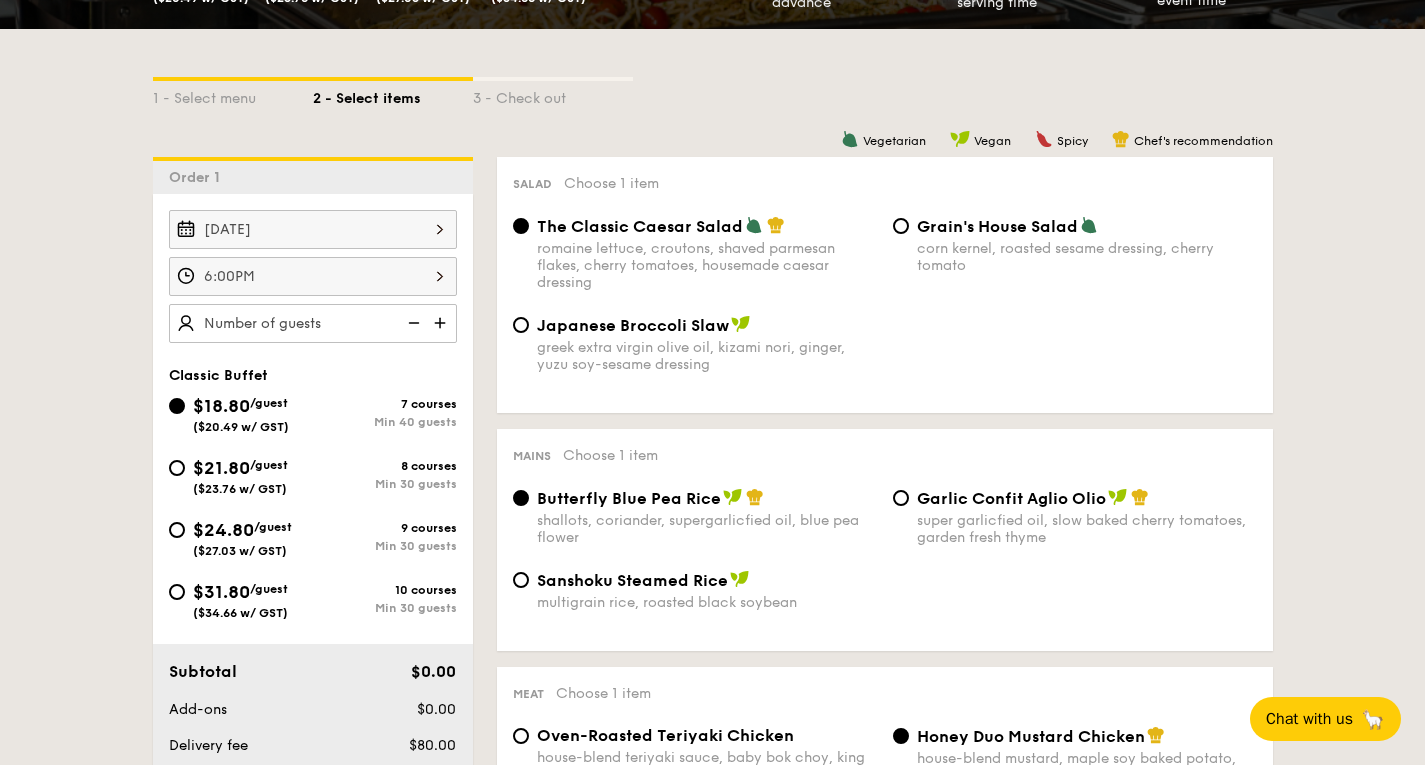 click at bounding box center (442, 323) 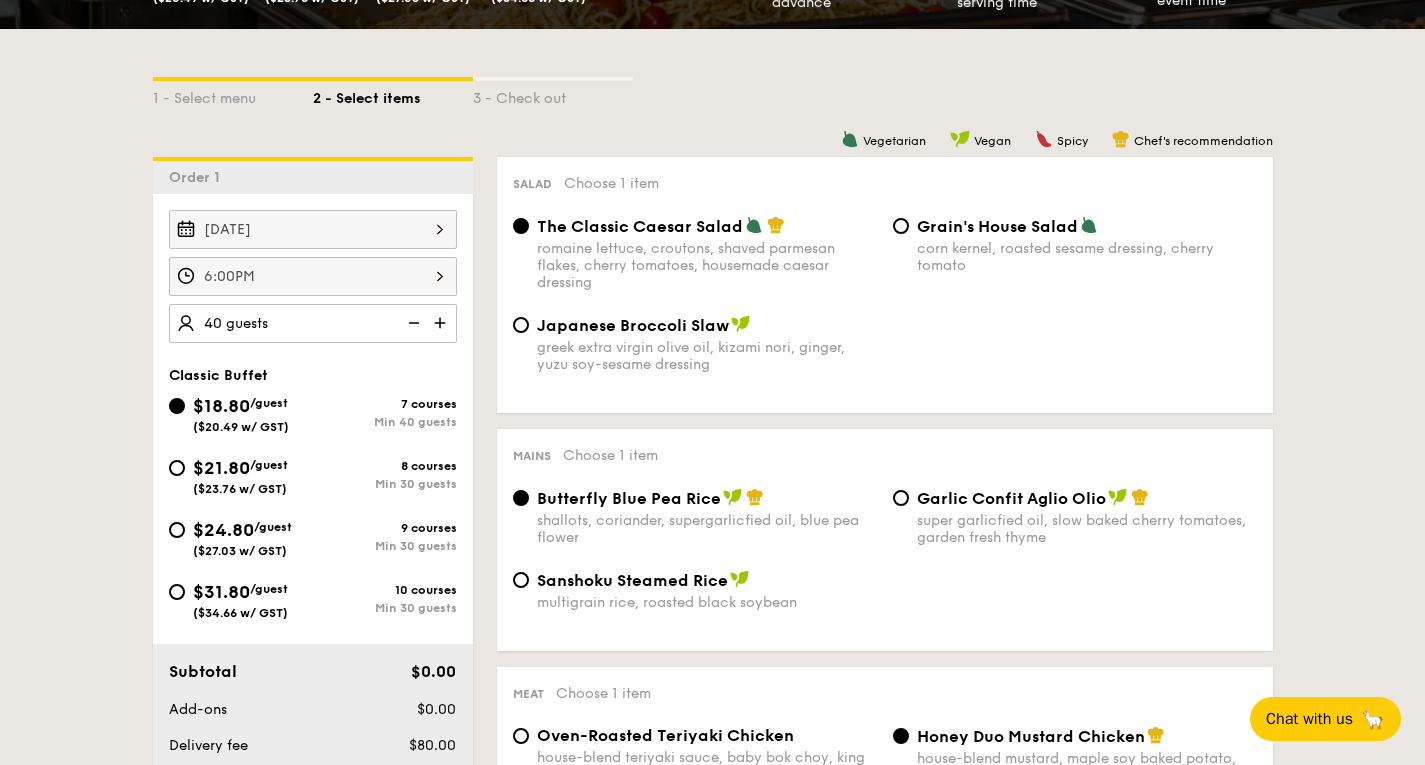 click at bounding box center (442, 323) 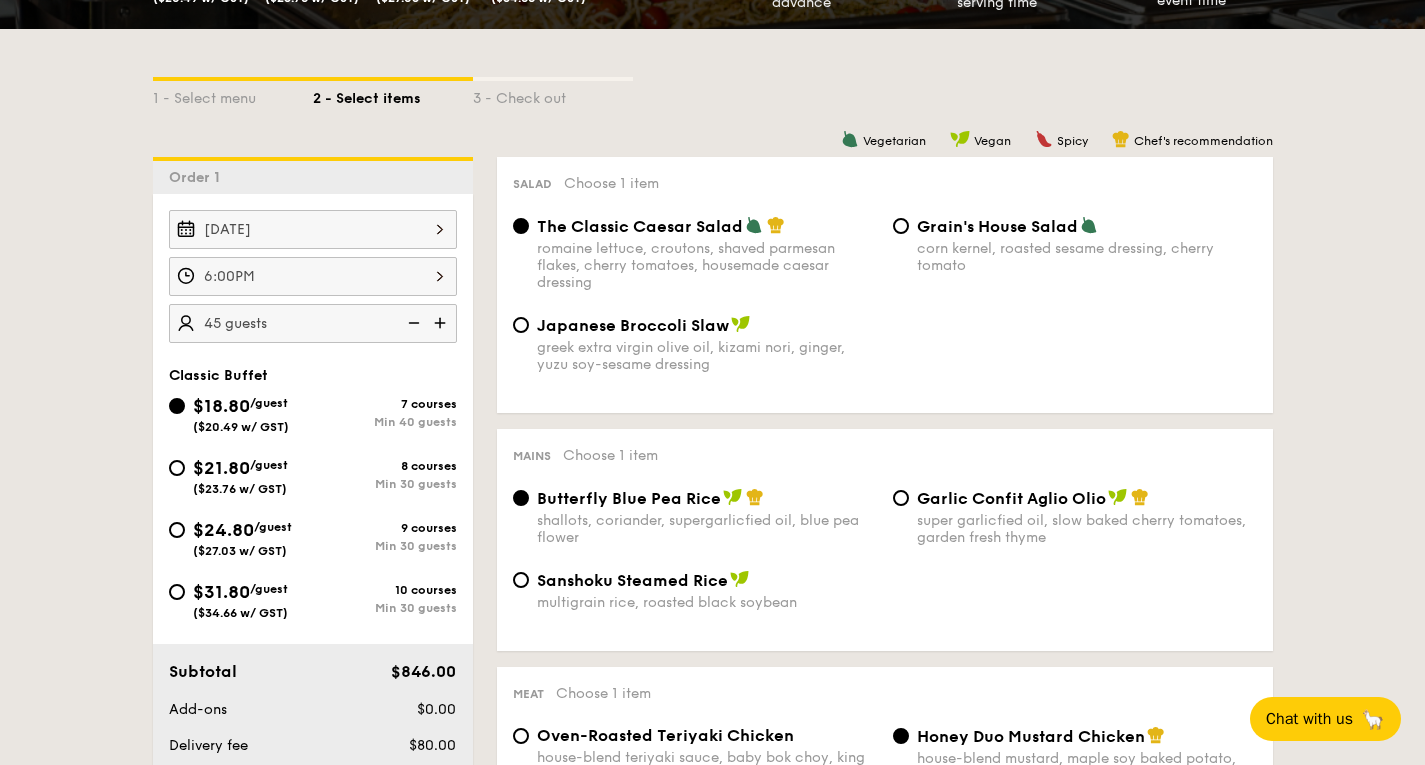 click at bounding box center [442, 323] 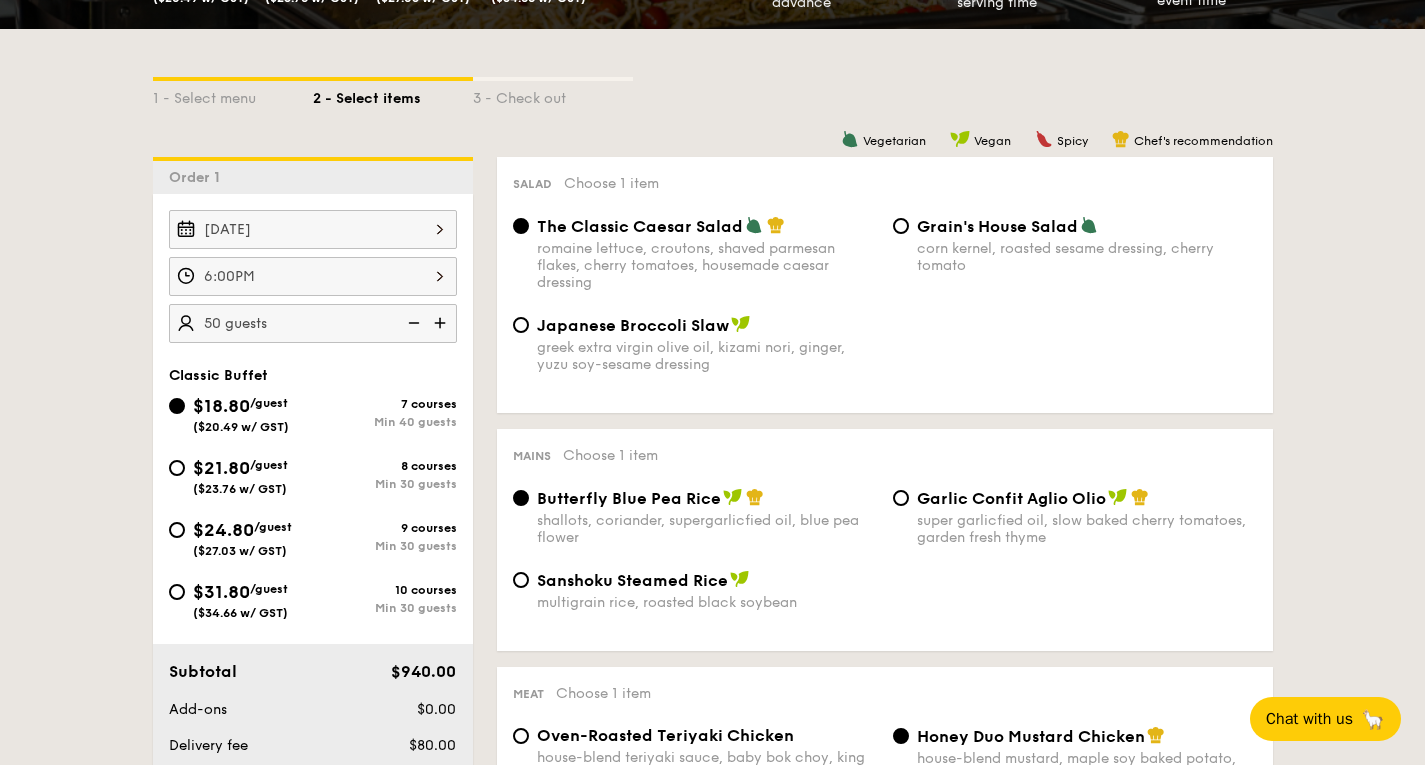 click at bounding box center [442, 323] 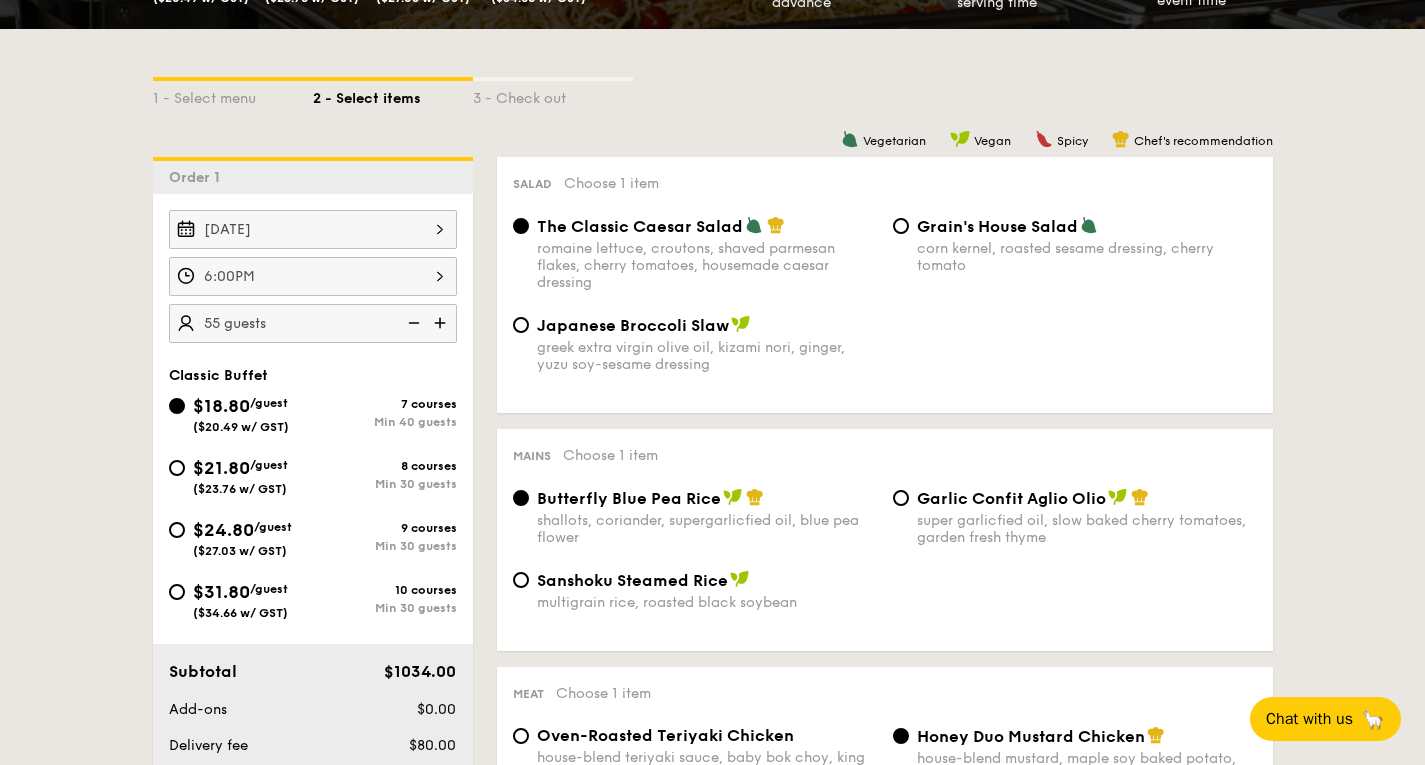 click at bounding box center [412, 323] 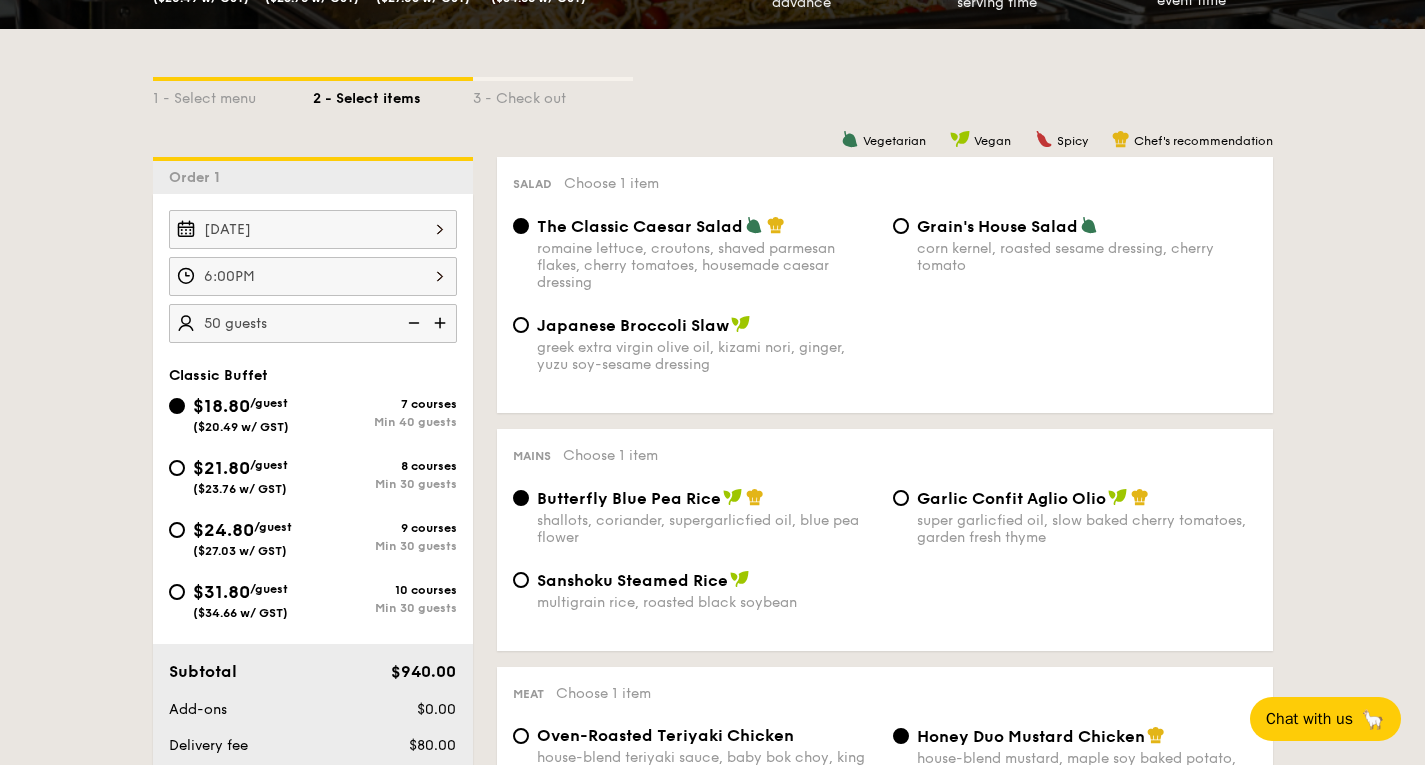 click at bounding box center [412, 323] 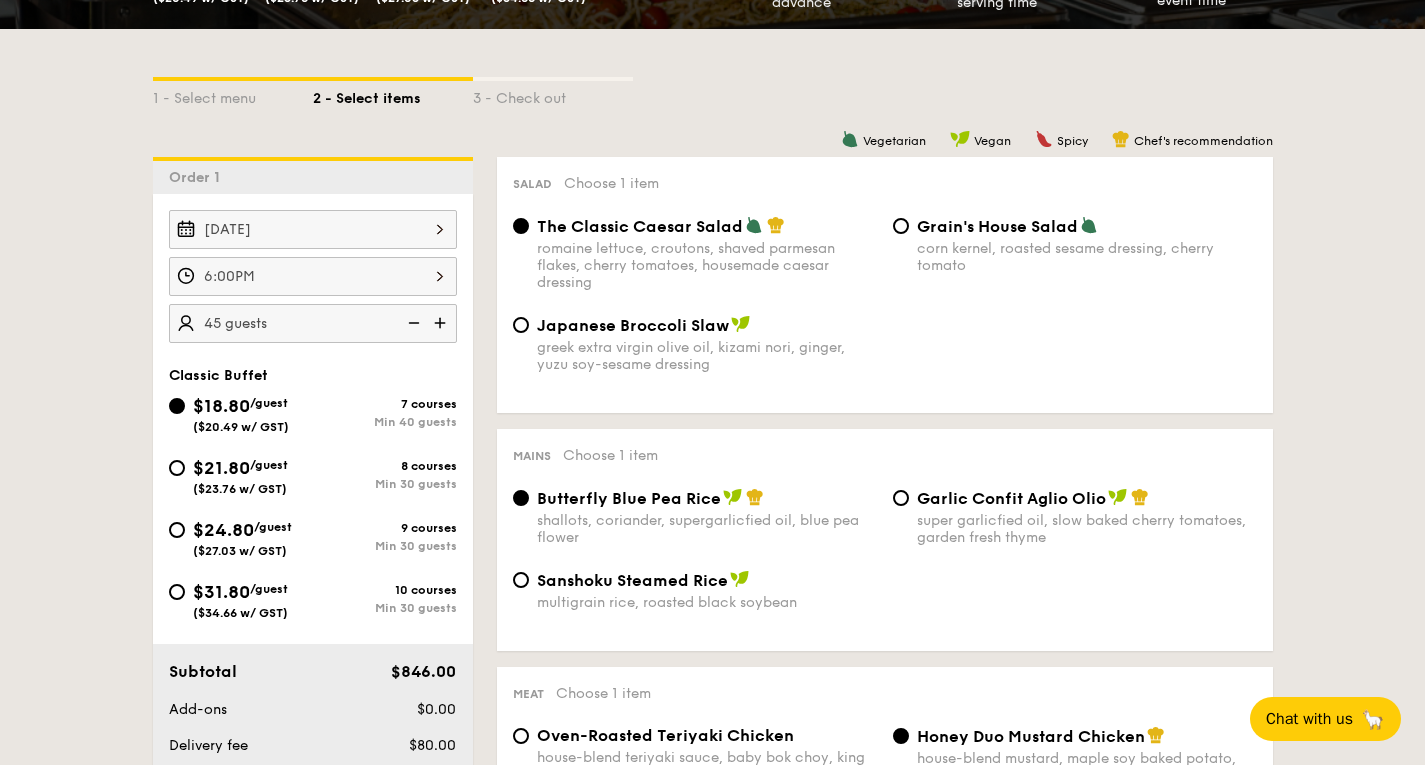 click at bounding box center (412, 323) 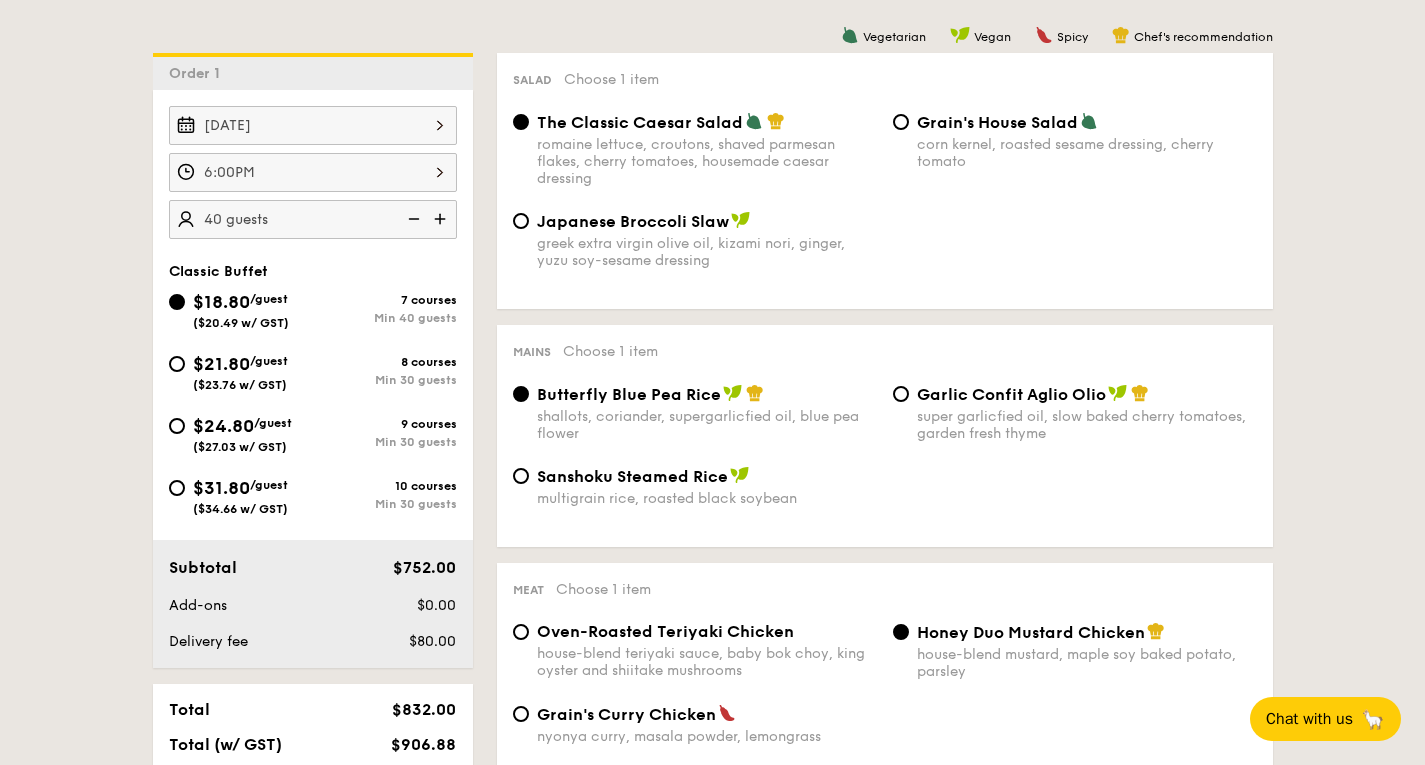 scroll, scrollTop: 404, scrollLeft: 0, axis: vertical 